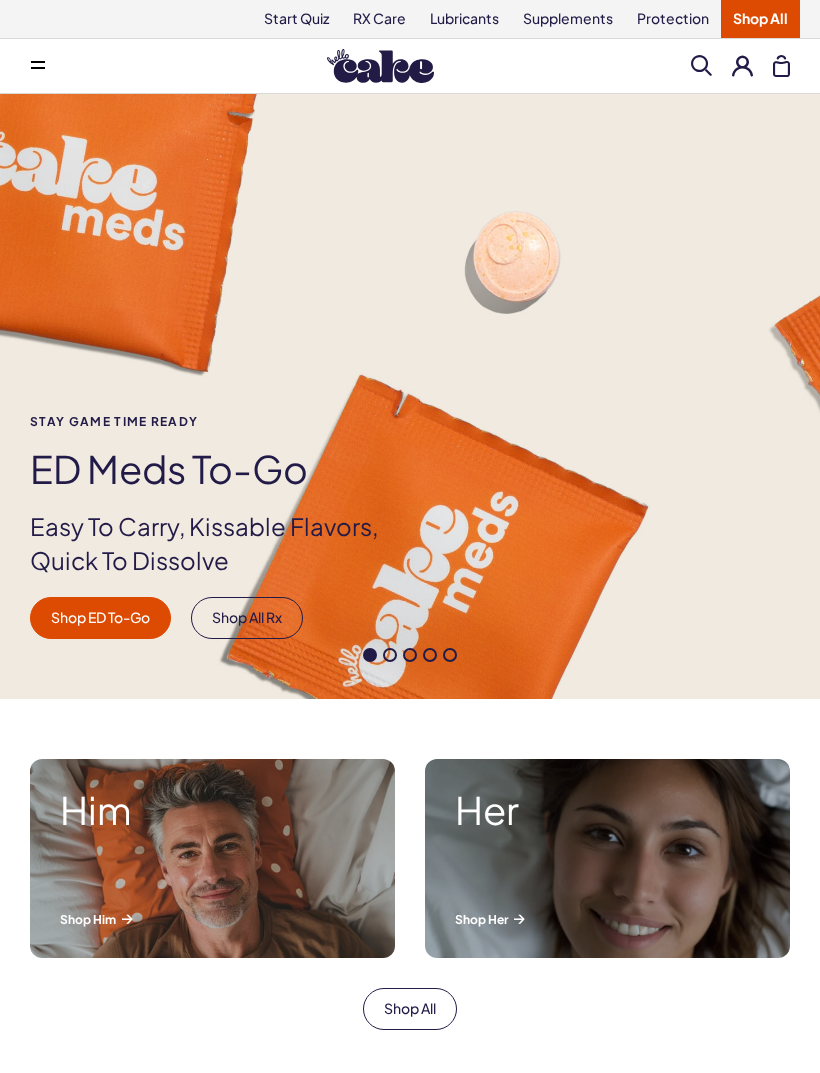 scroll, scrollTop: 0, scrollLeft: 0, axis: both 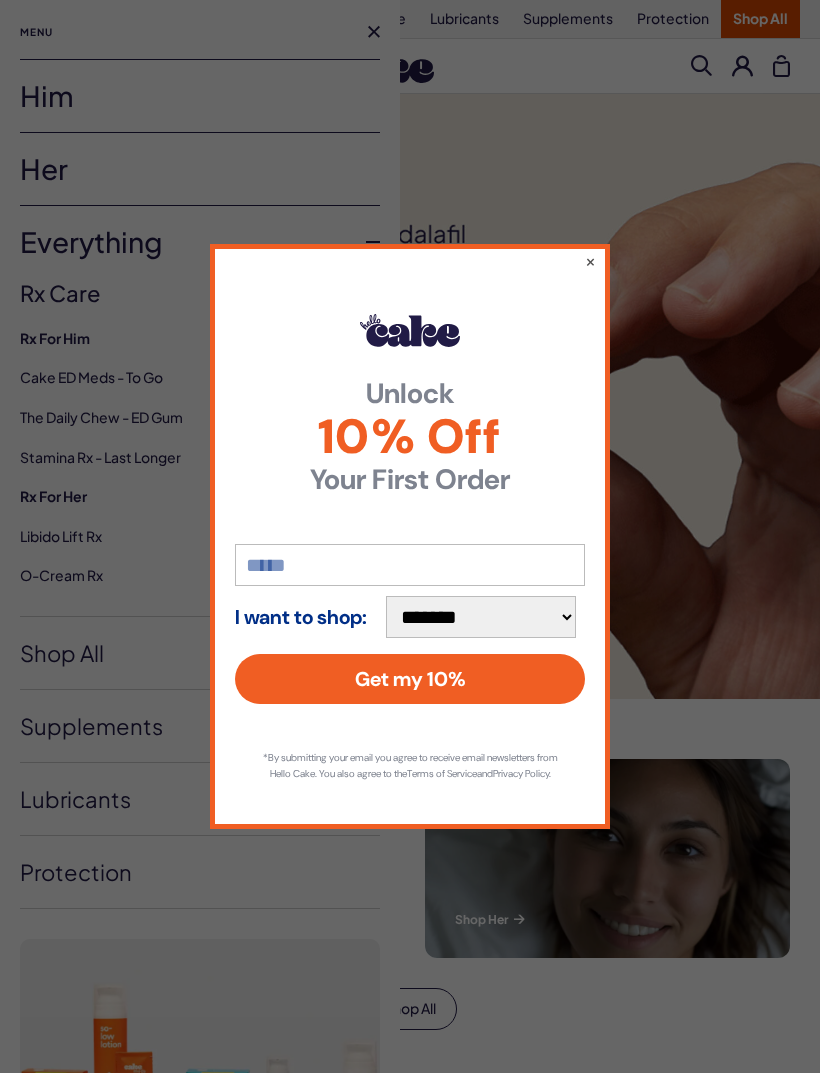 click on "×" at bounding box center [590, 261] 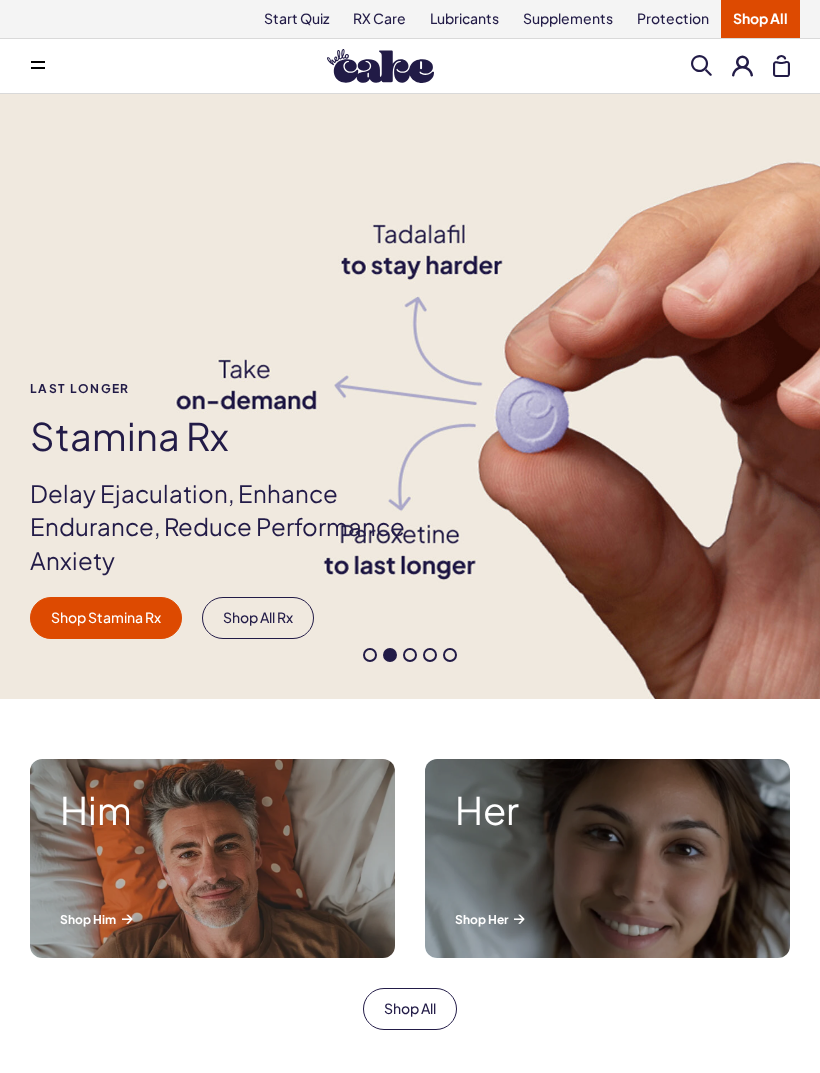 click on "Last Longer
Stamina Rx
Delay Ejaculation, Enhance Endurance, Reduce Performance Anxiety
Shop Stamina Rx
Shop All Rx" at bounding box center (410, 396) 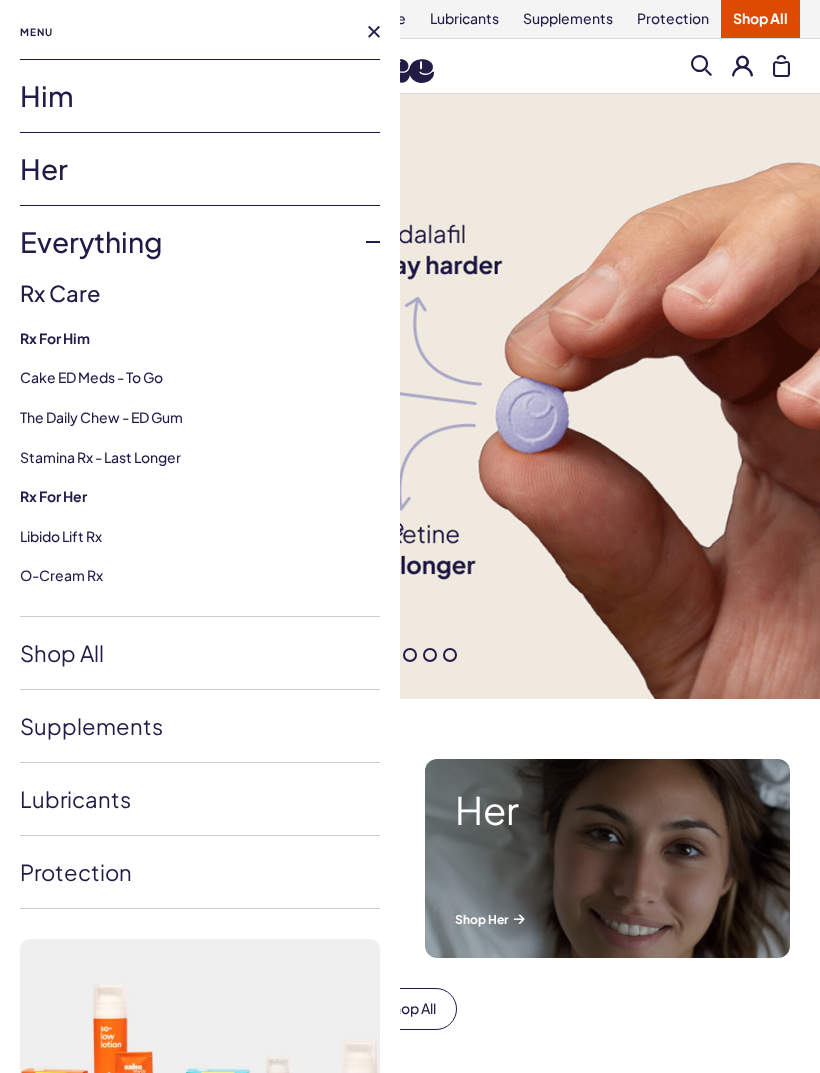 click on "Lubricants" at bounding box center (200, 799) 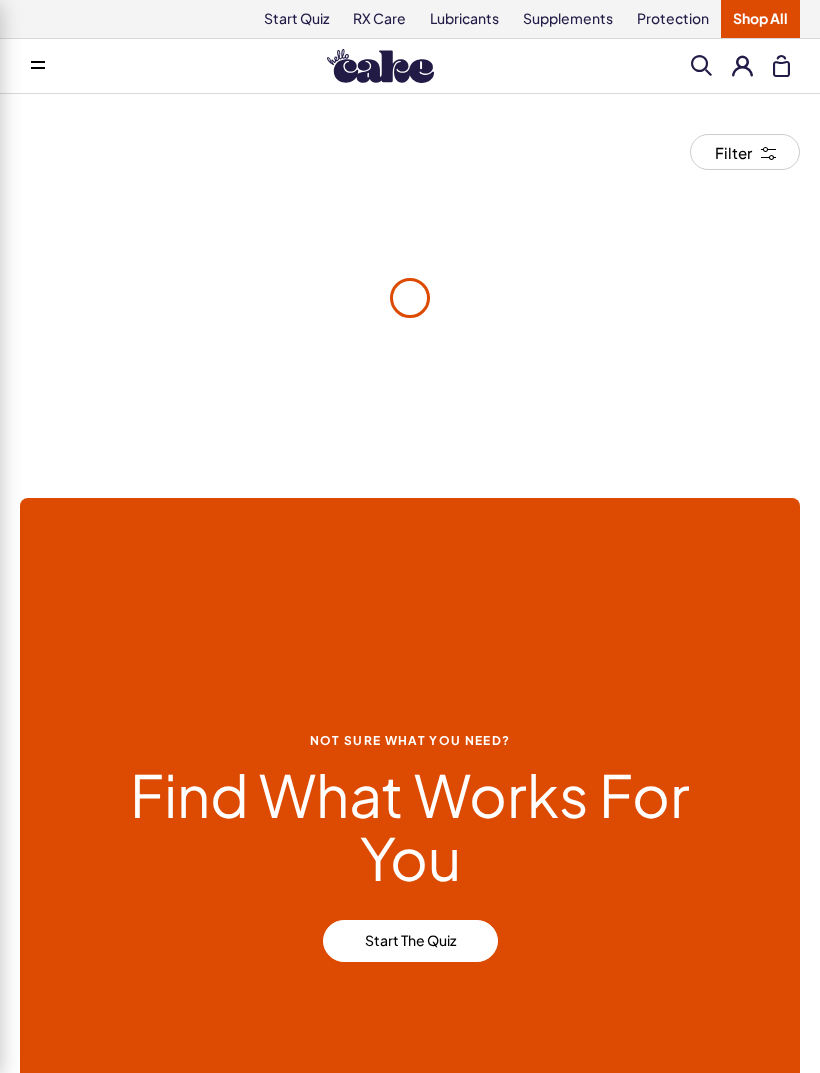 scroll, scrollTop: 0, scrollLeft: 0, axis: both 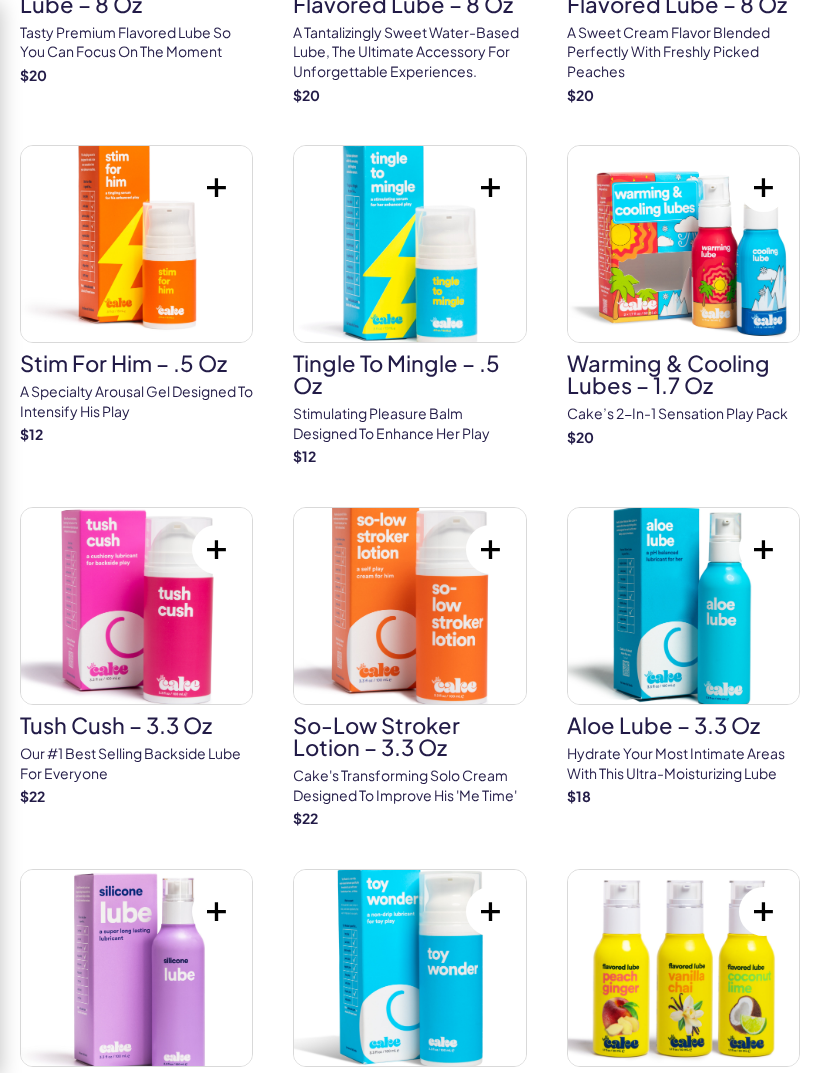 click at bounding box center [409, 606] 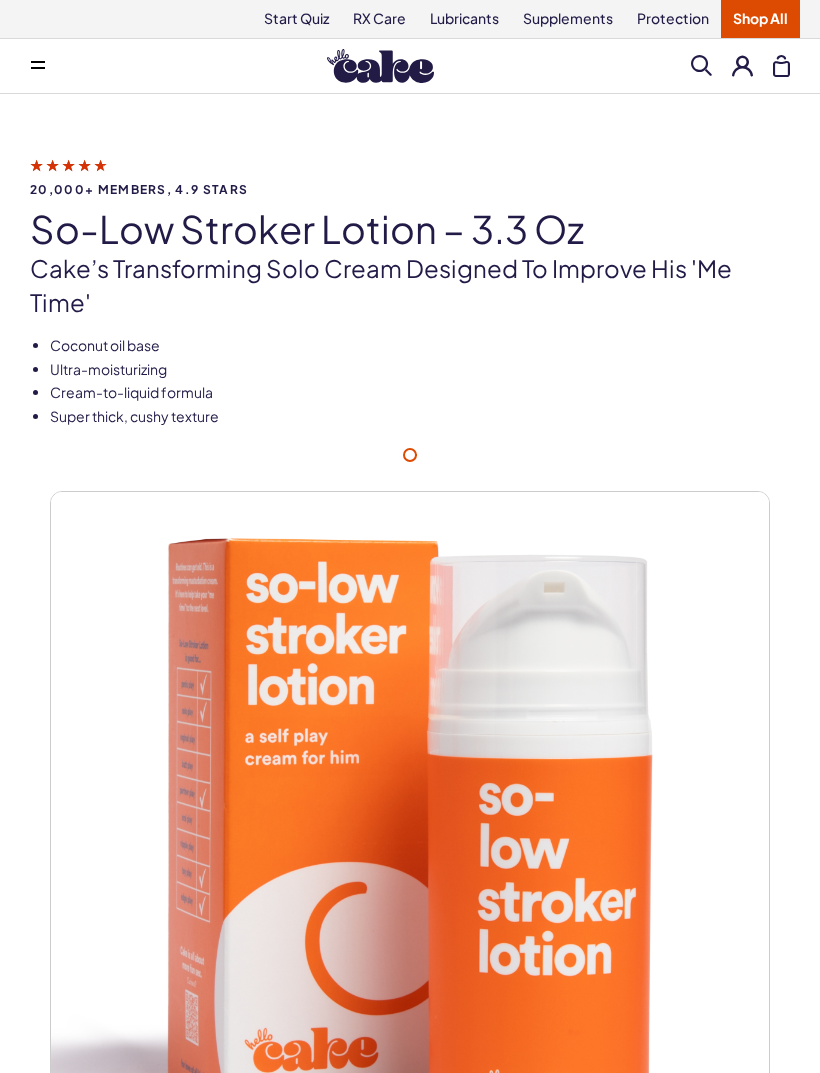 scroll, scrollTop: 0, scrollLeft: 0, axis: both 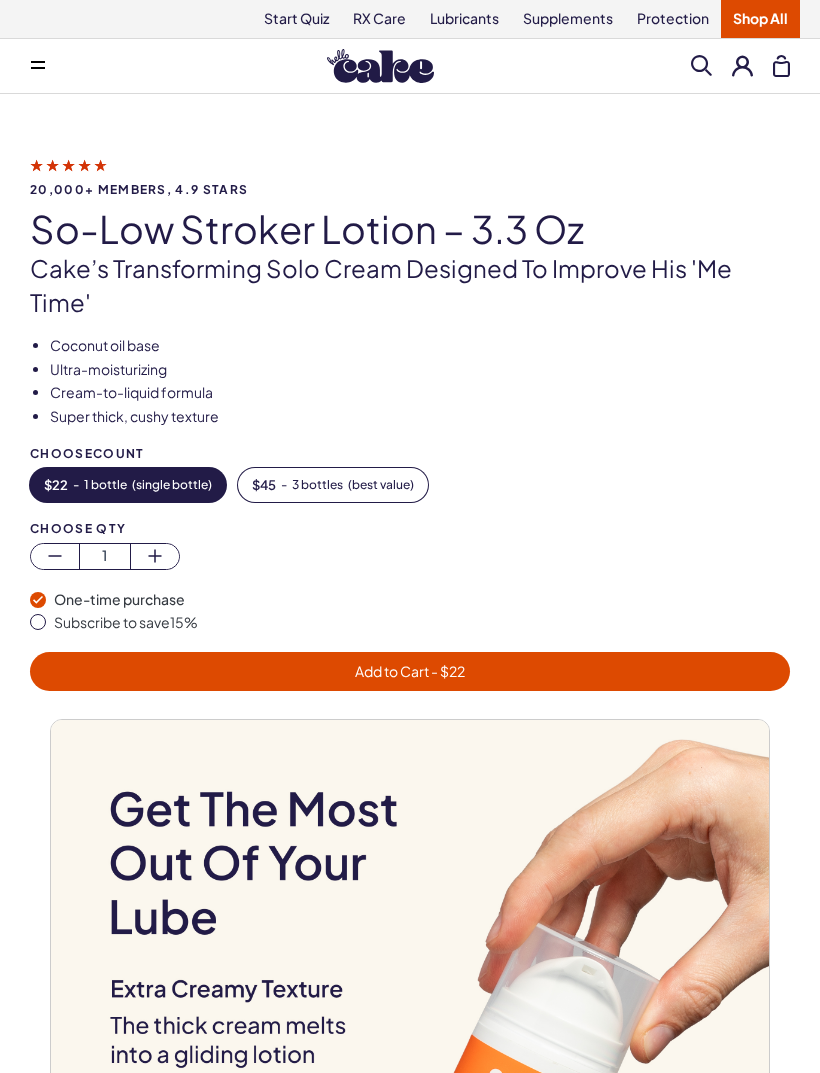 click on "$ [PRICE] - [NUMBER] bottles ( best value )" at bounding box center (333, 485) 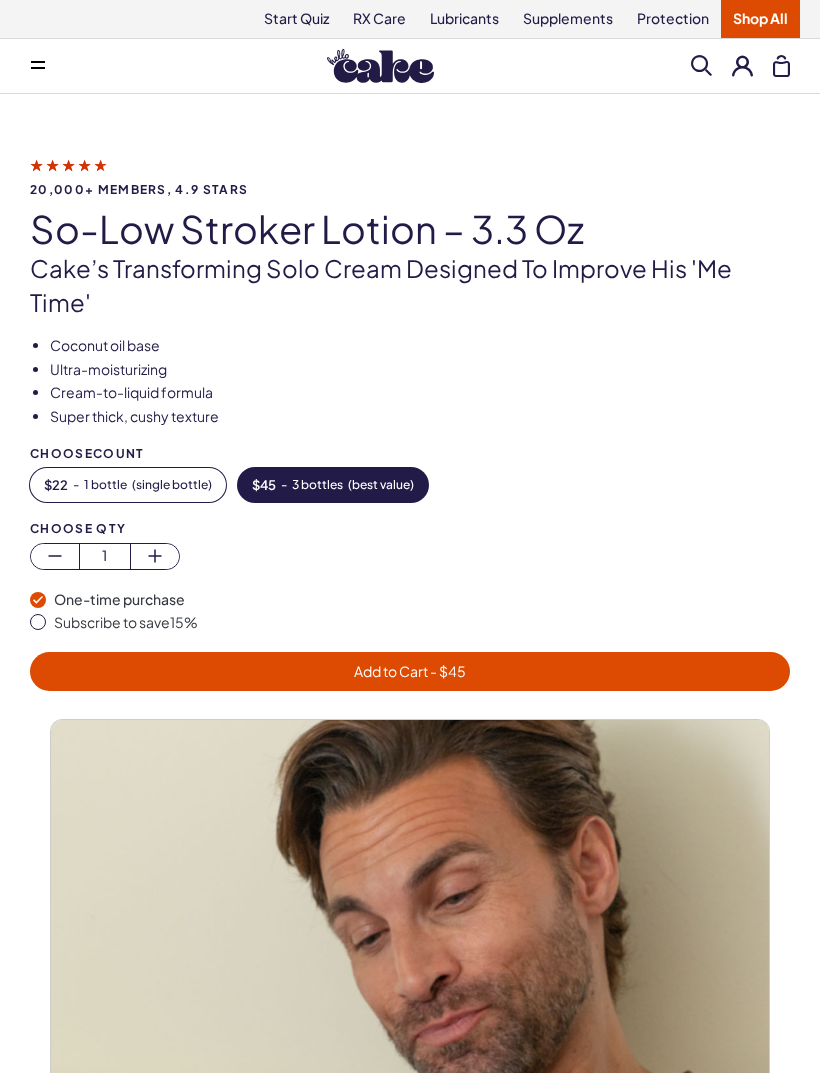 click on "Add to Cart   - $ 45" at bounding box center [410, 671] 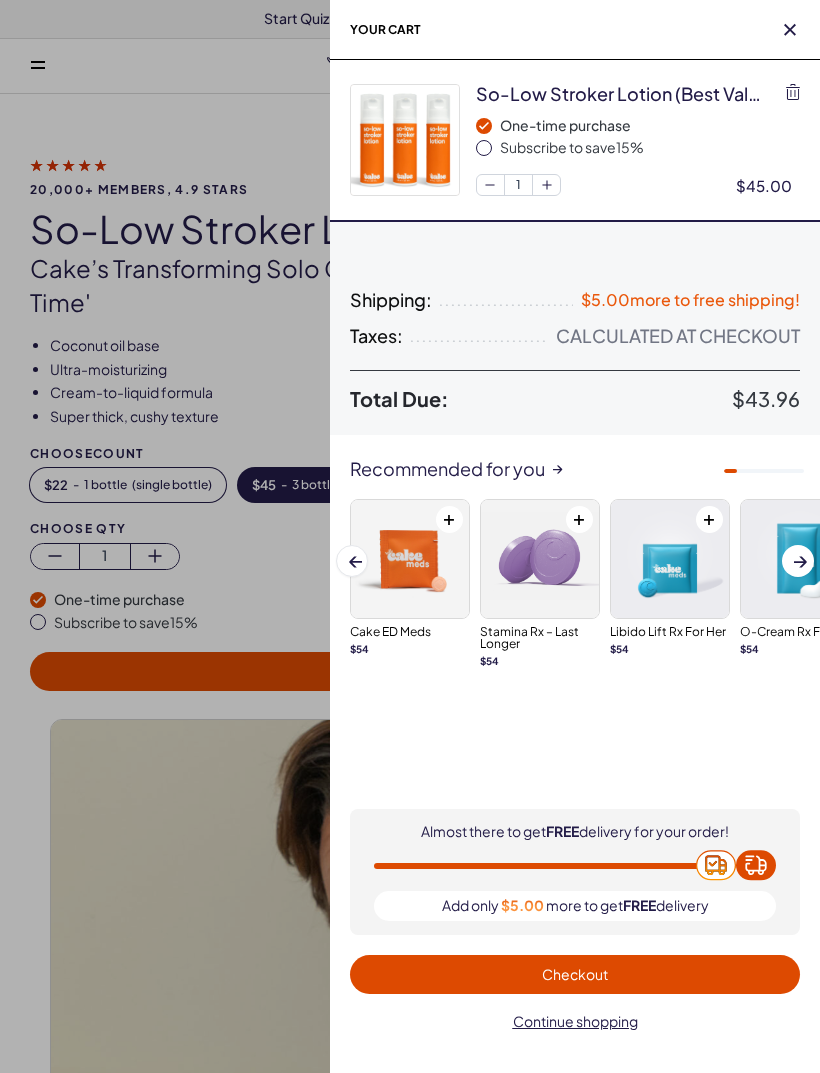scroll, scrollTop: 0, scrollLeft: 0, axis: both 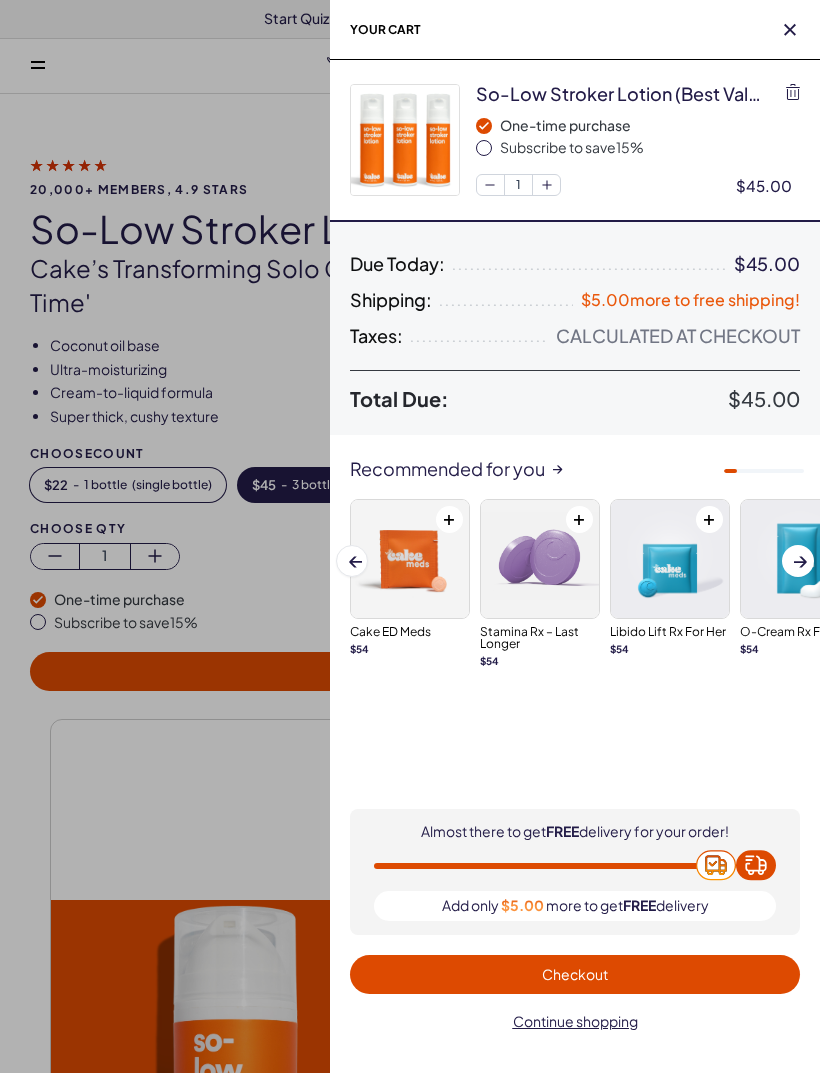 click on "Your cart" at bounding box center [575, 30] 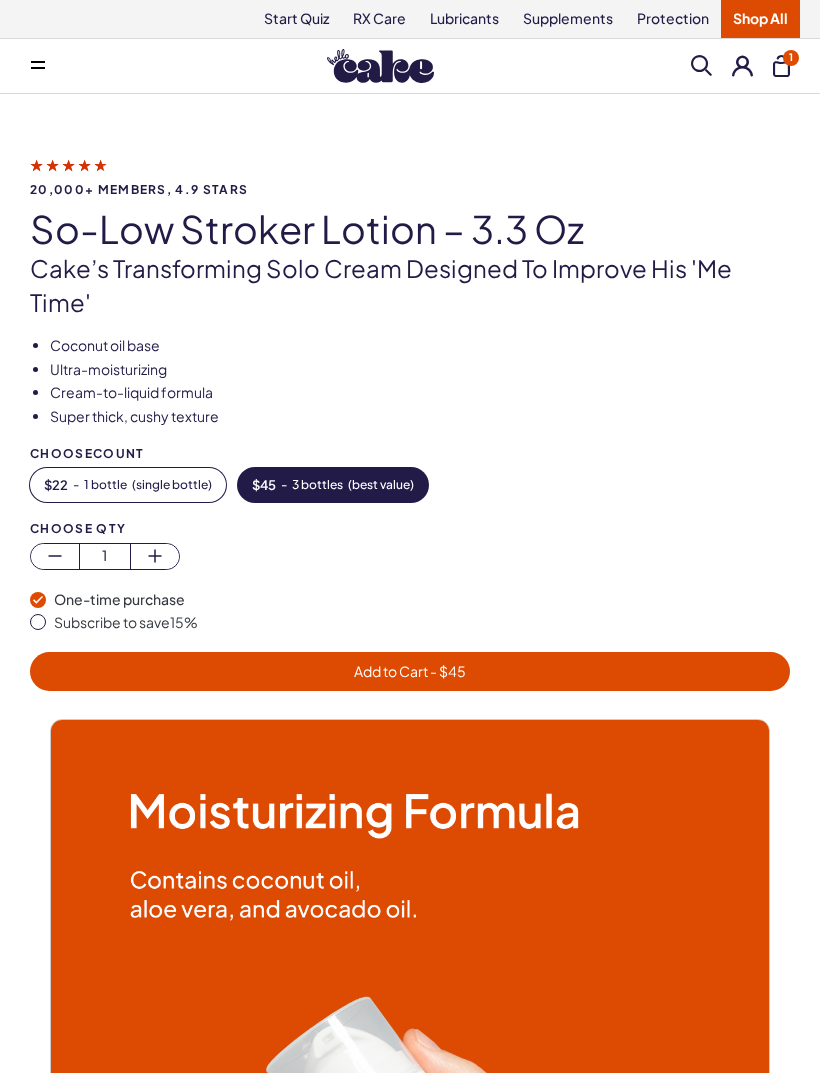 click at bounding box center (38, 66) 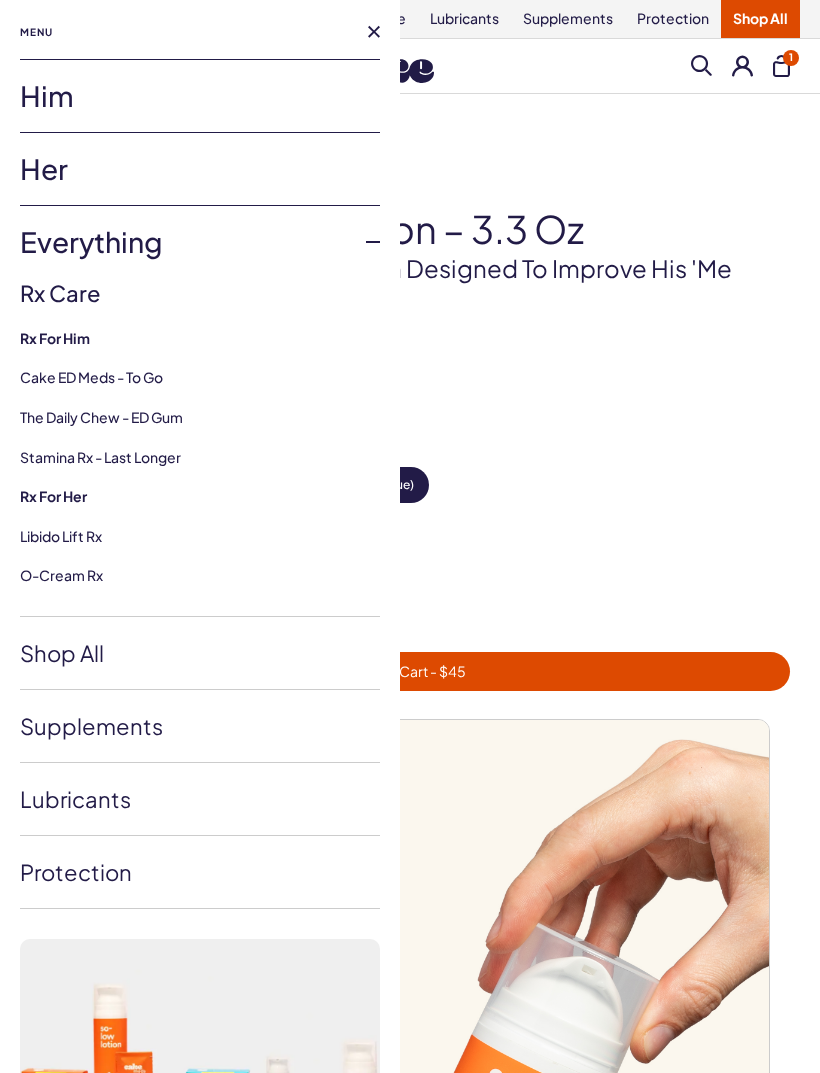 click on "Lubricants" at bounding box center (200, 799) 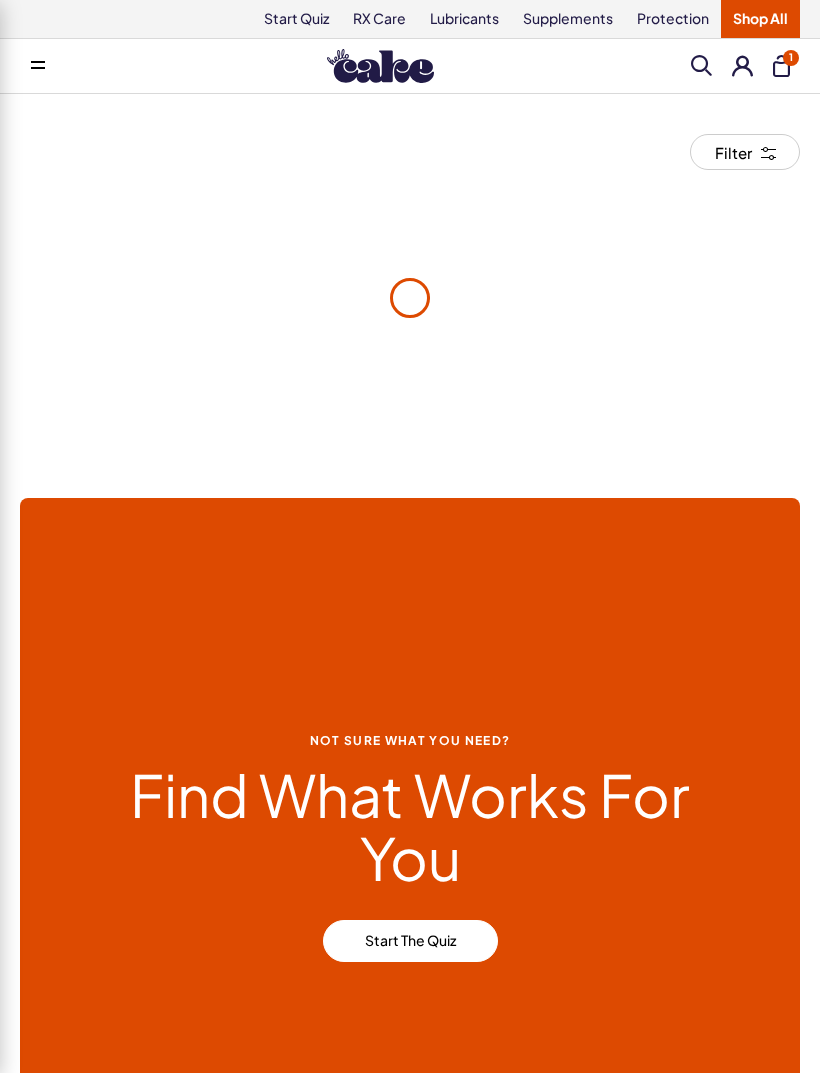 scroll, scrollTop: 0, scrollLeft: 0, axis: both 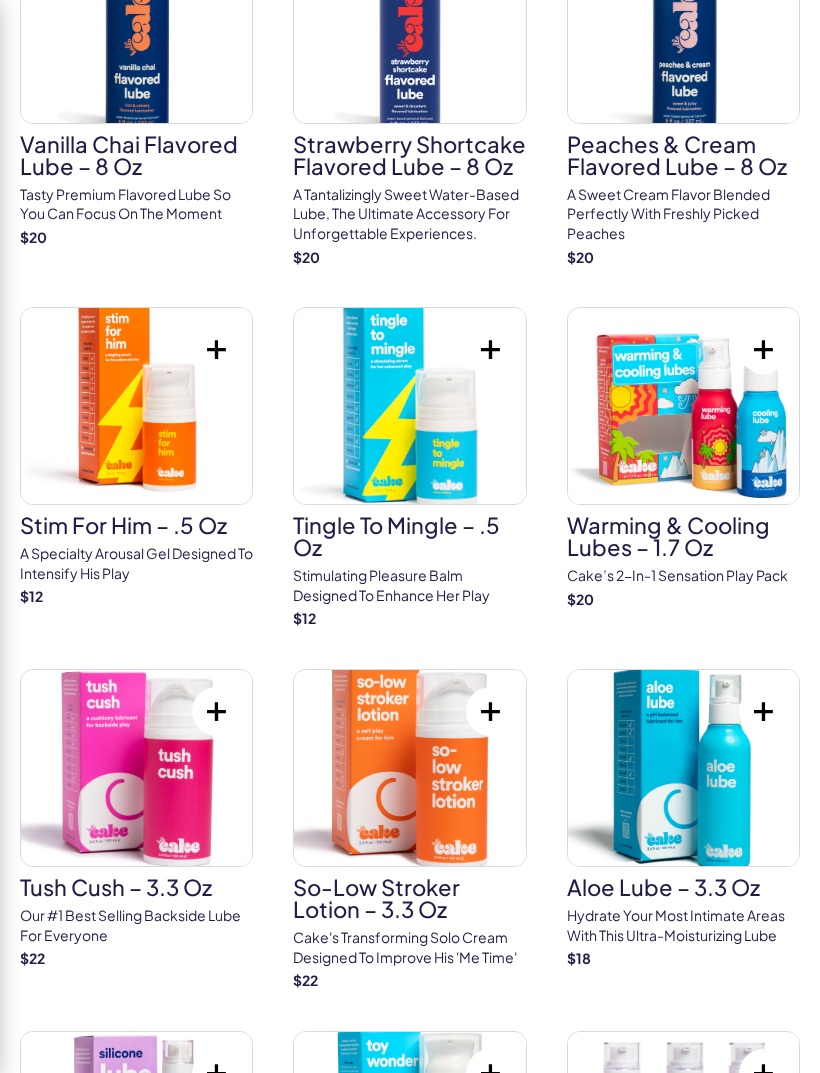 click at bounding box center [136, 406] 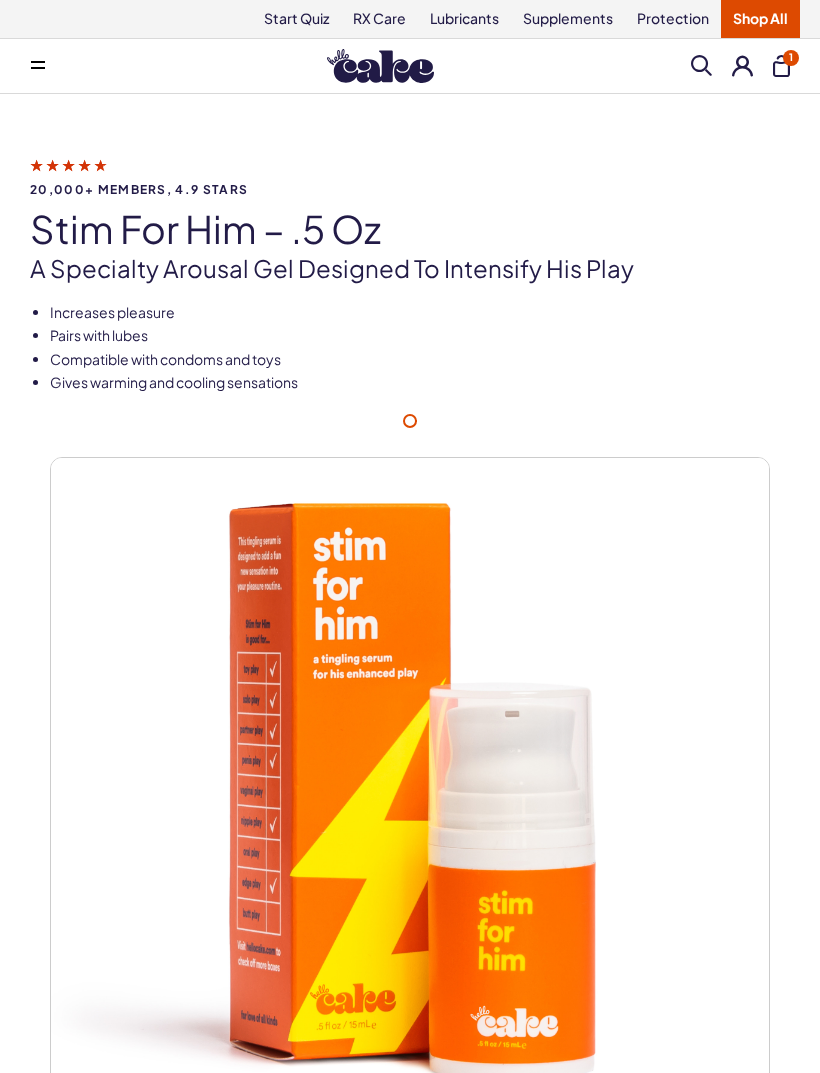 scroll, scrollTop: 0, scrollLeft: 0, axis: both 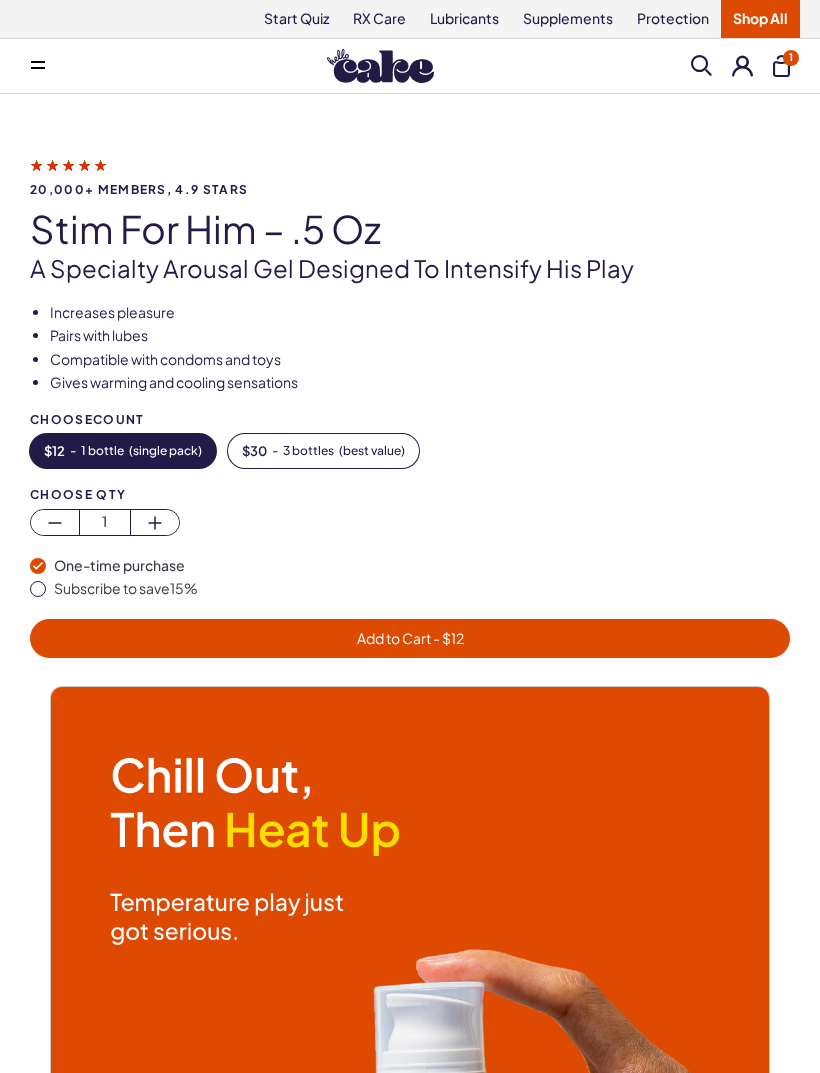 click on "Add to Cart - $ [PRICE]" at bounding box center (410, 638) 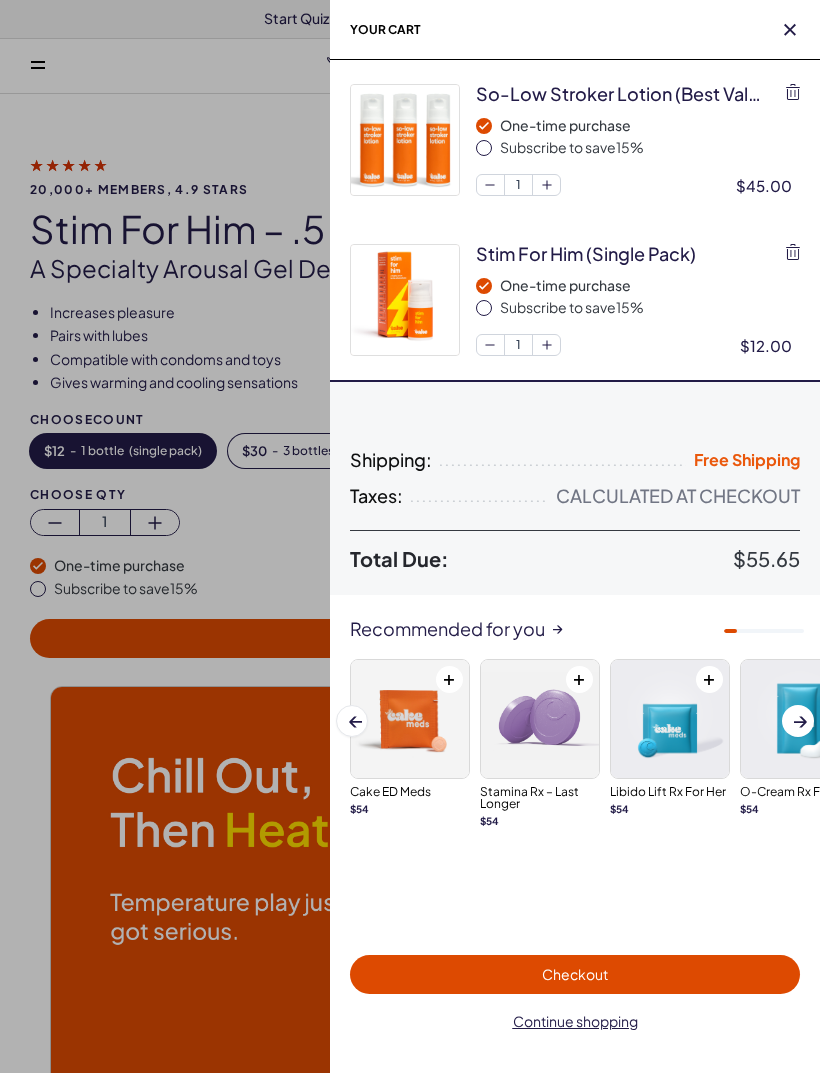 scroll, scrollTop: 0, scrollLeft: 0, axis: both 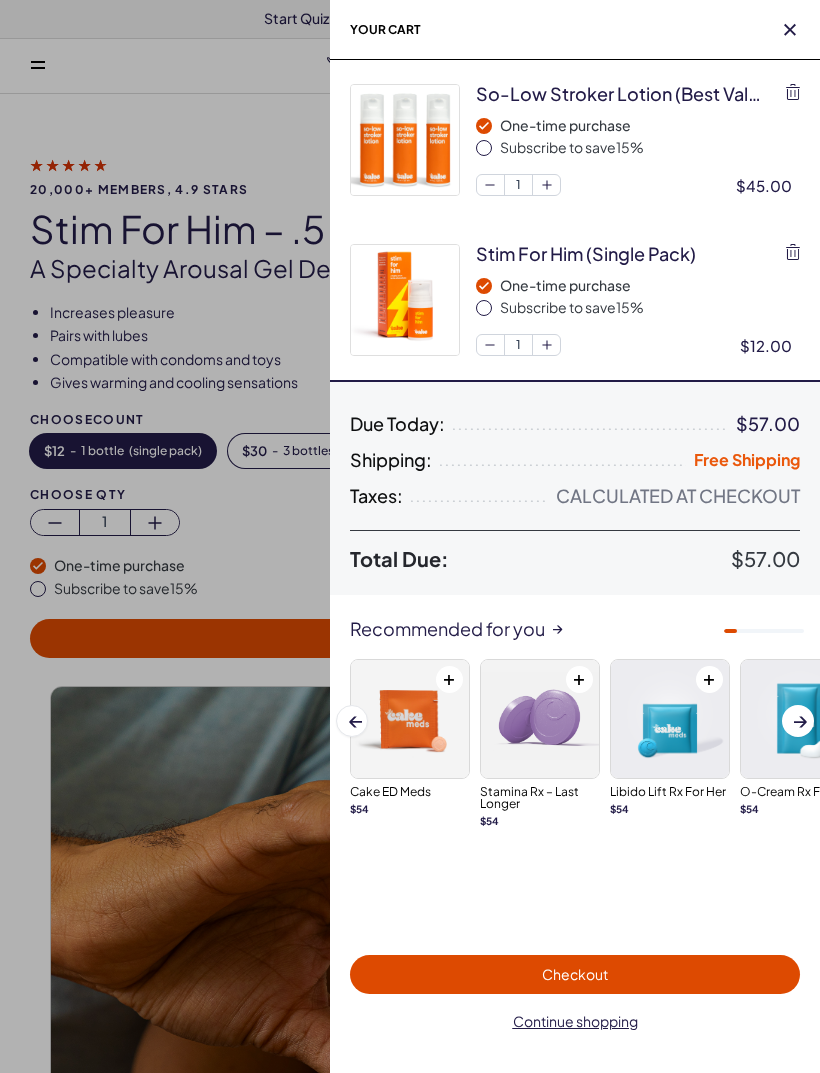 click on "Checkout" at bounding box center (575, 974) 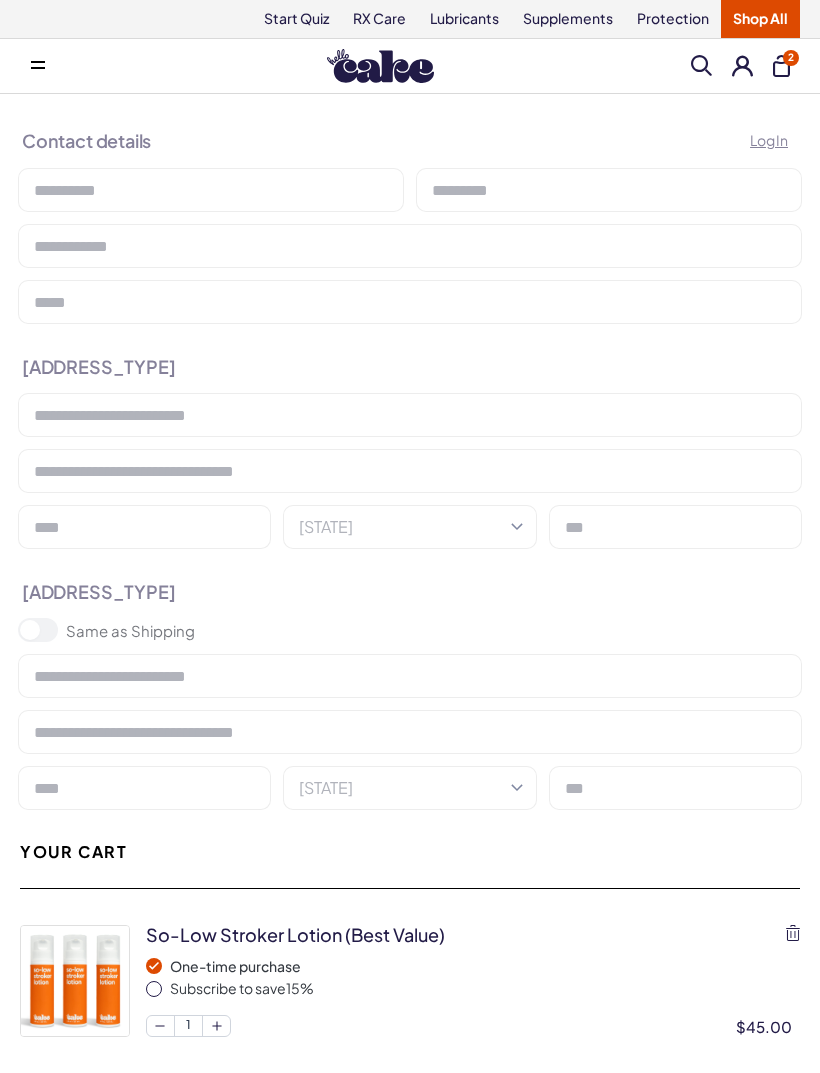 scroll, scrollTop: 0, scrollLeft: 0, axis: both 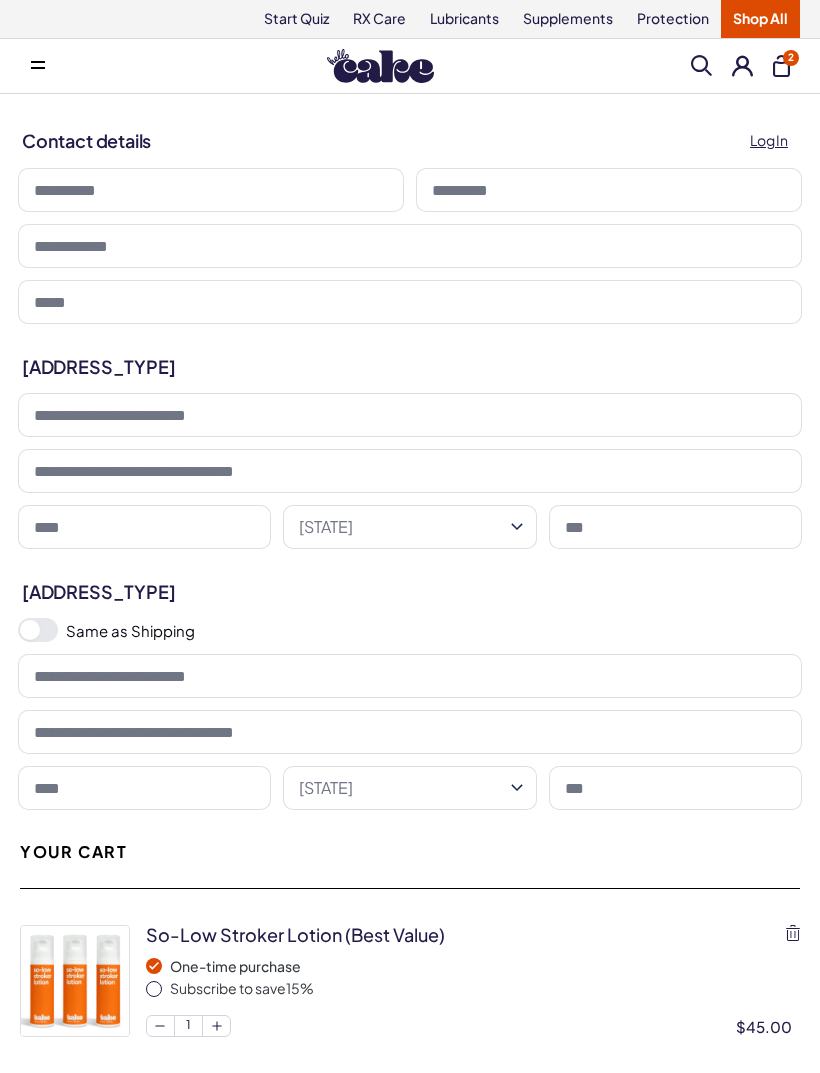 click at bounding box center (211, 190) 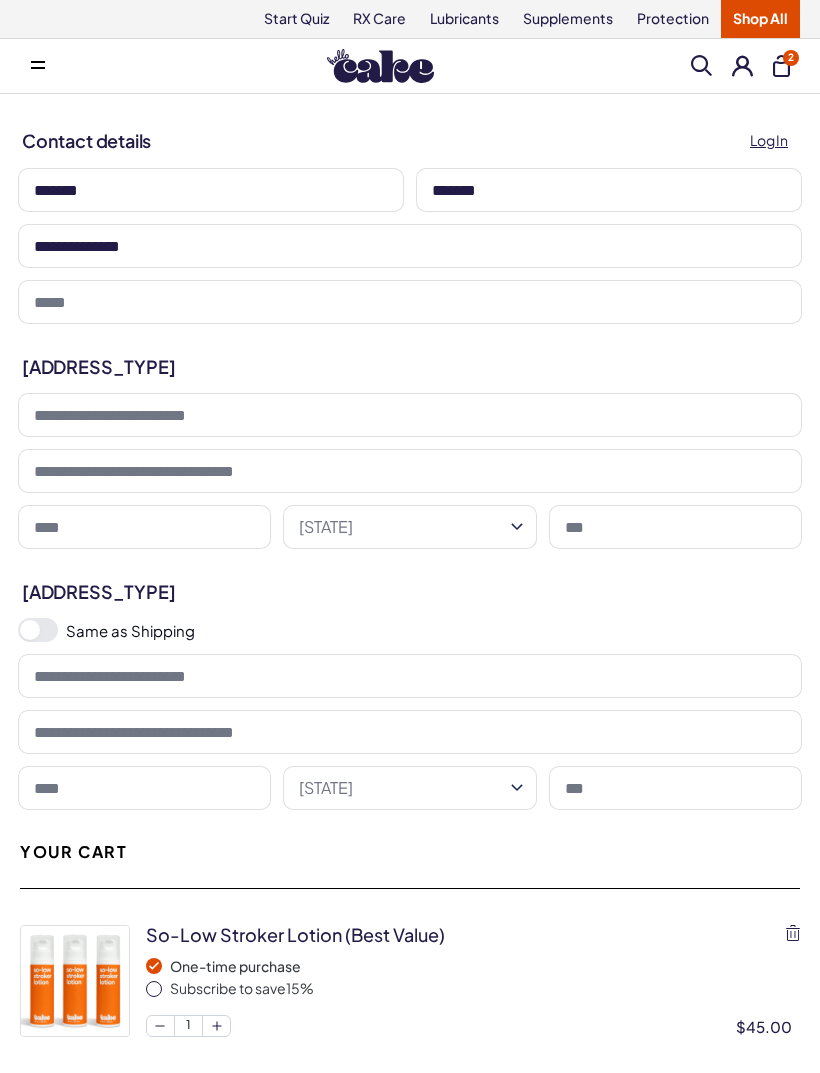 type on "**********" 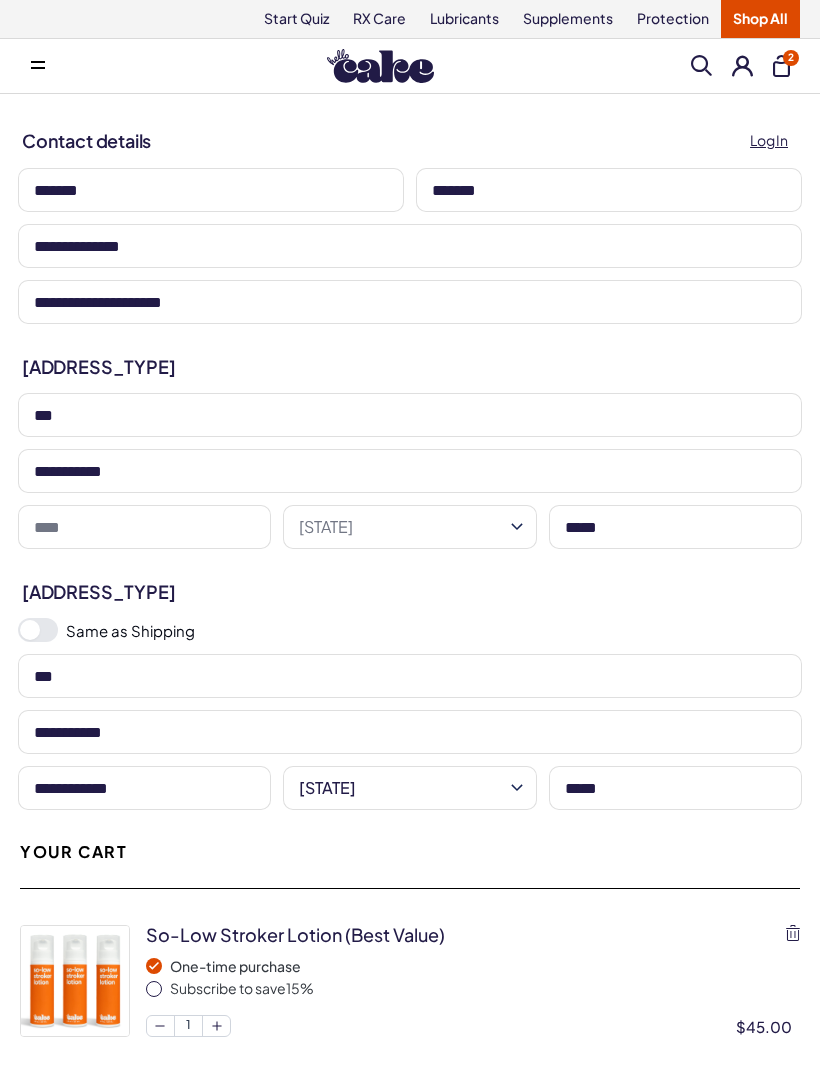 click on "**********" at bounding box center [410, 471] 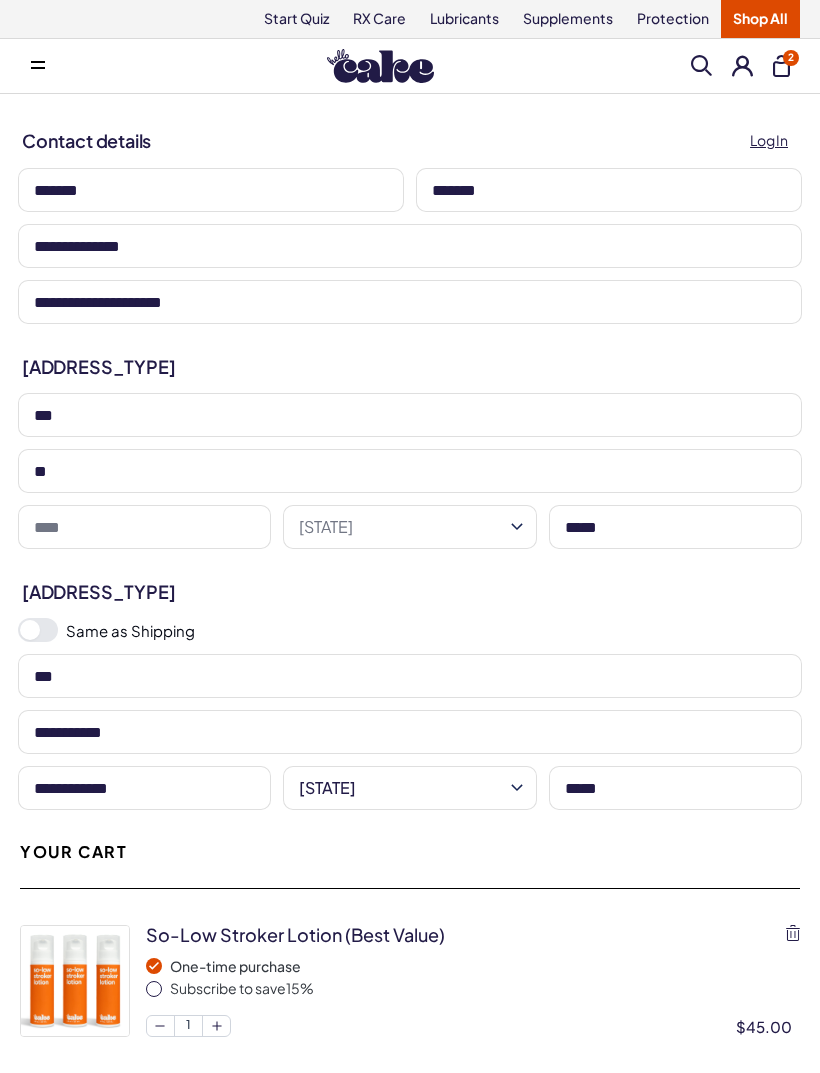 type on "*" 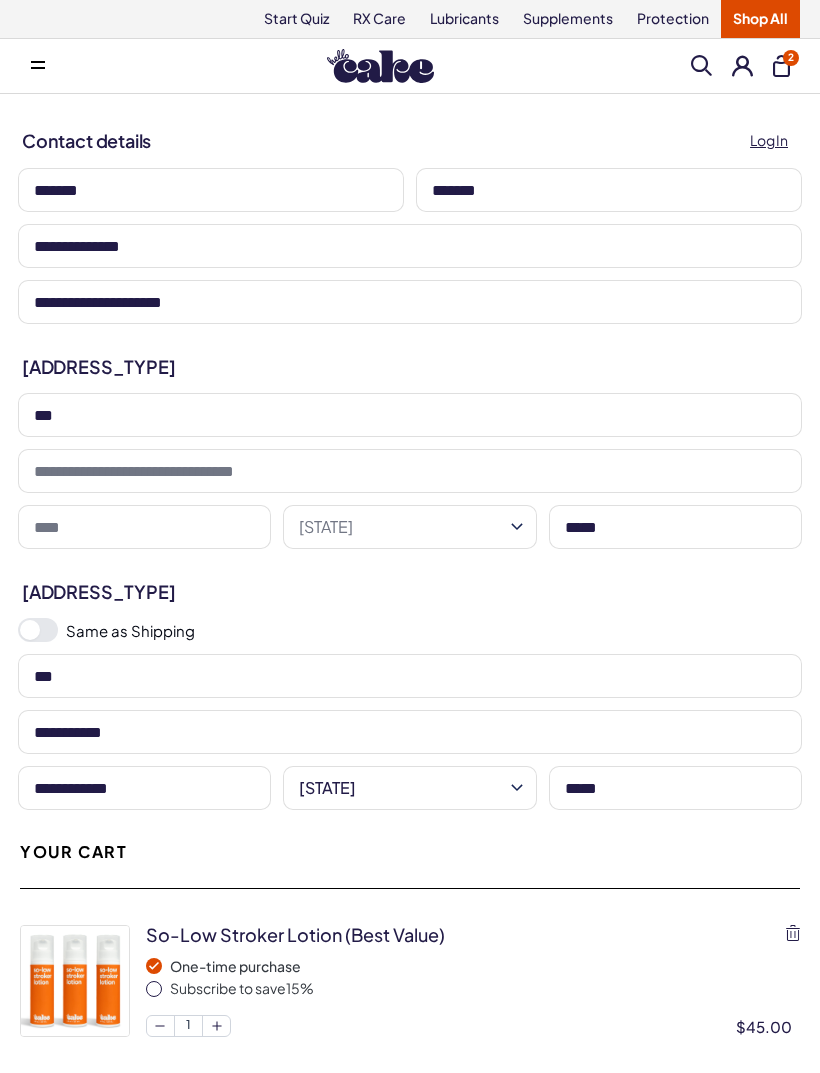 type 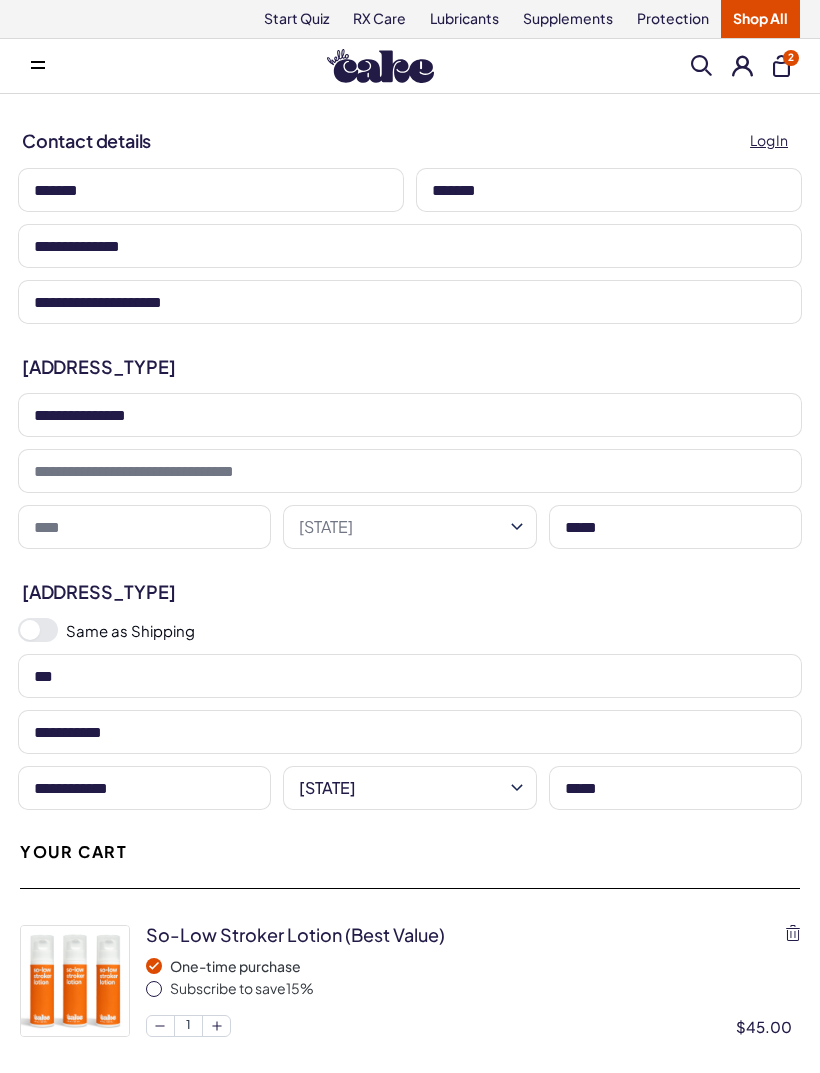 type on "**********" 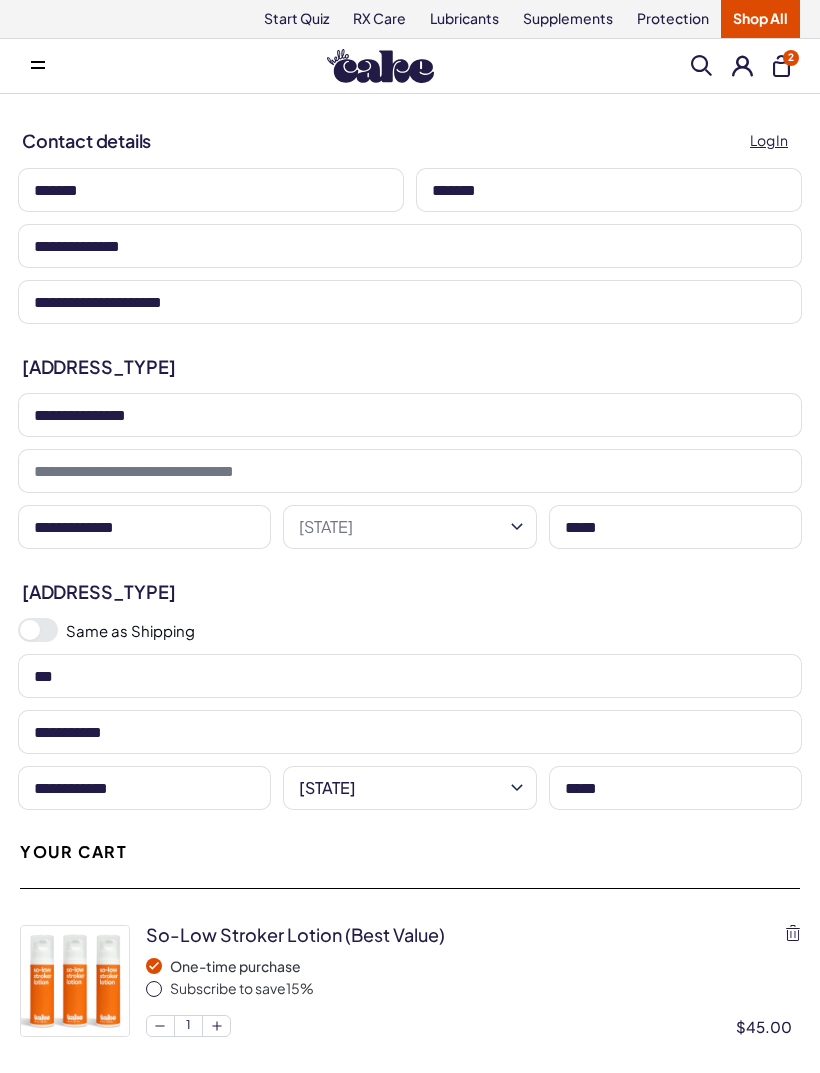 type on "**********" 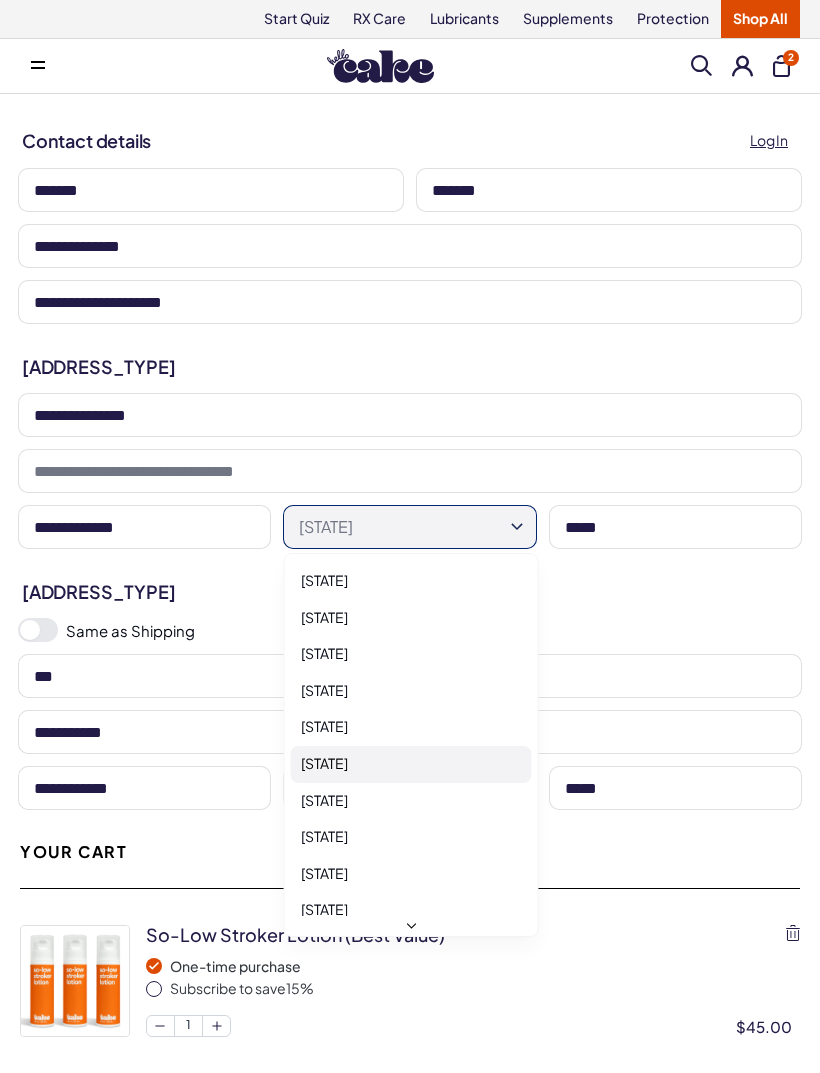 click on "California" at bounding box center [411, 764] 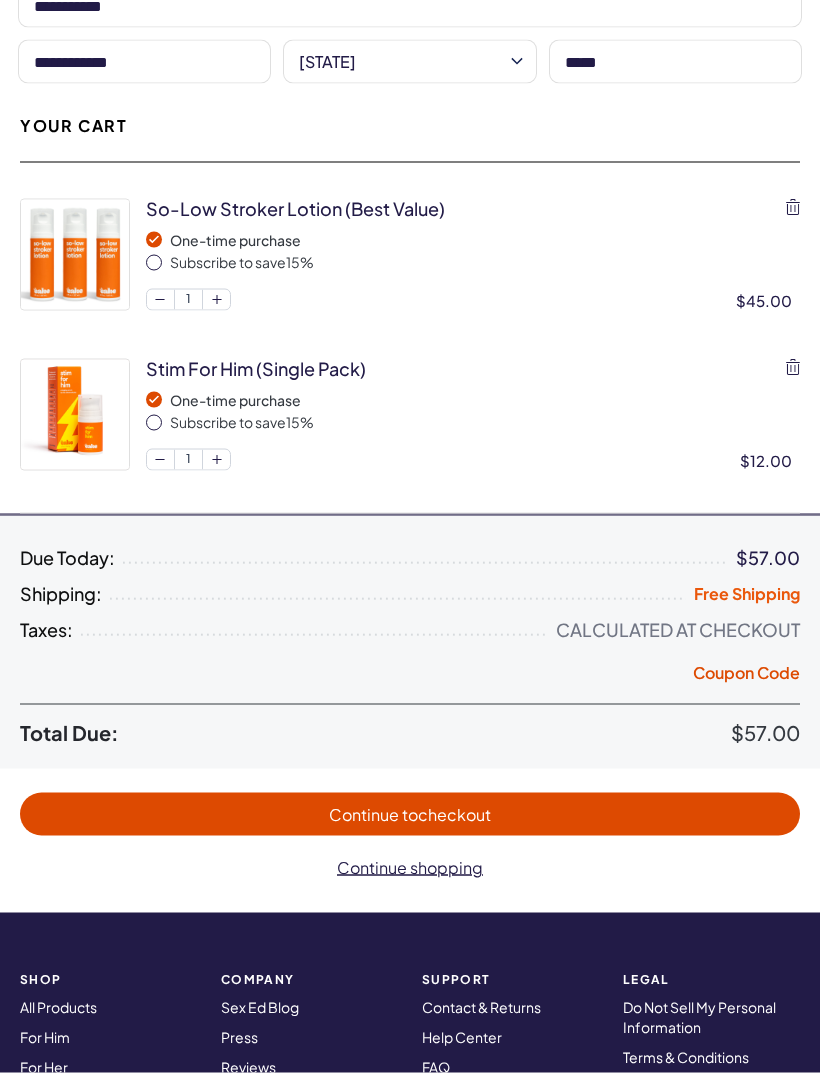 scroll, scrollTop: 730, scrollLeft: 0, axis: vertical 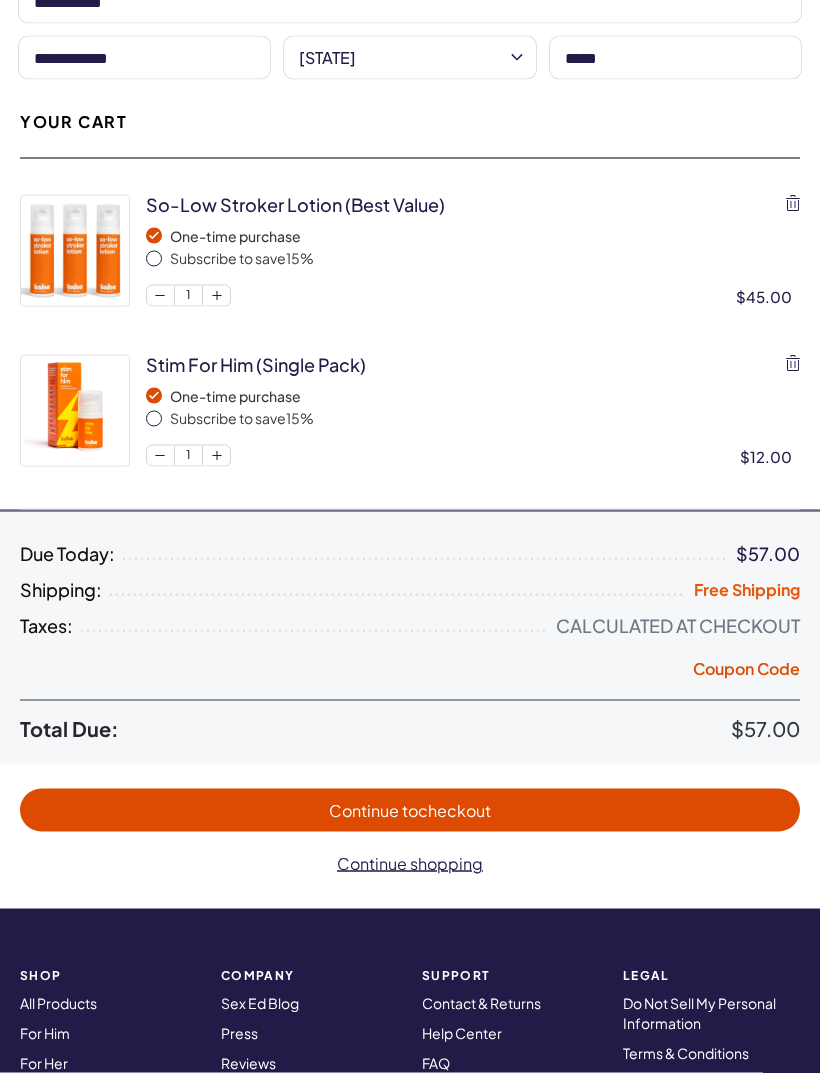 click on "Continue   to  checkout" at bounding box center [410, 810] 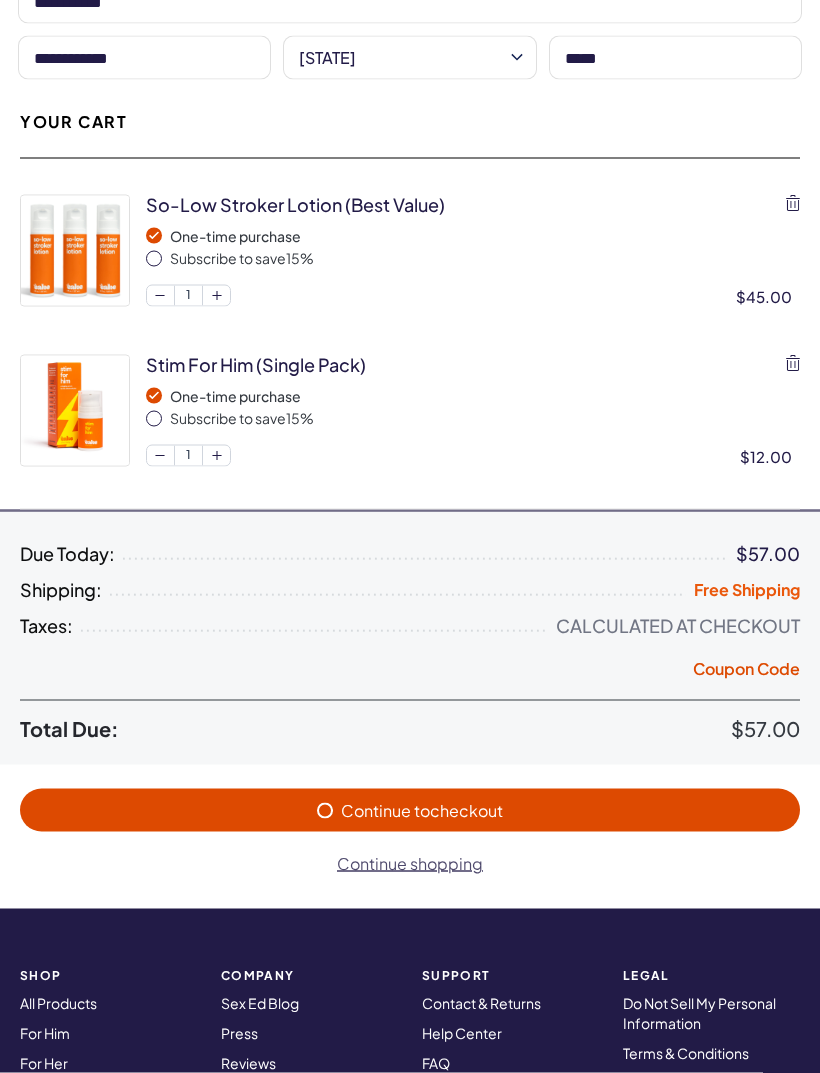 scroll, scrollTop: 731, scrollLeft: 0, axis: vertical 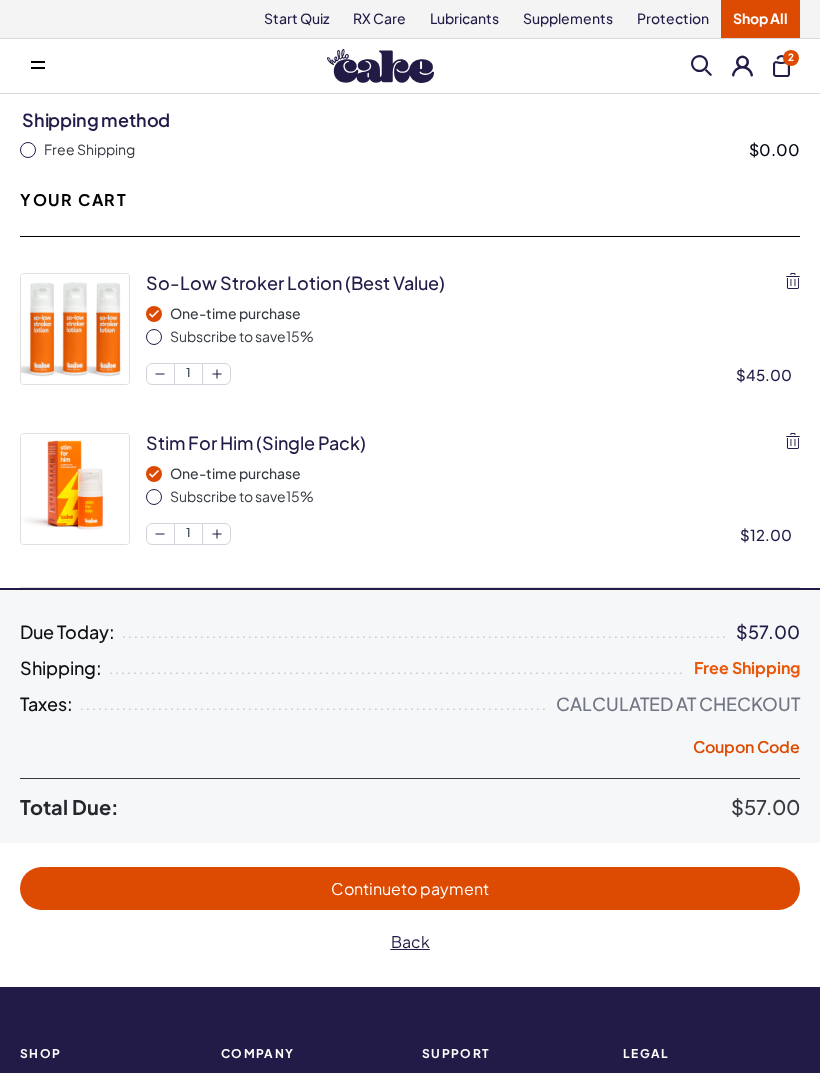 click on "Continue  to payment" at bounding box center (410, 888) 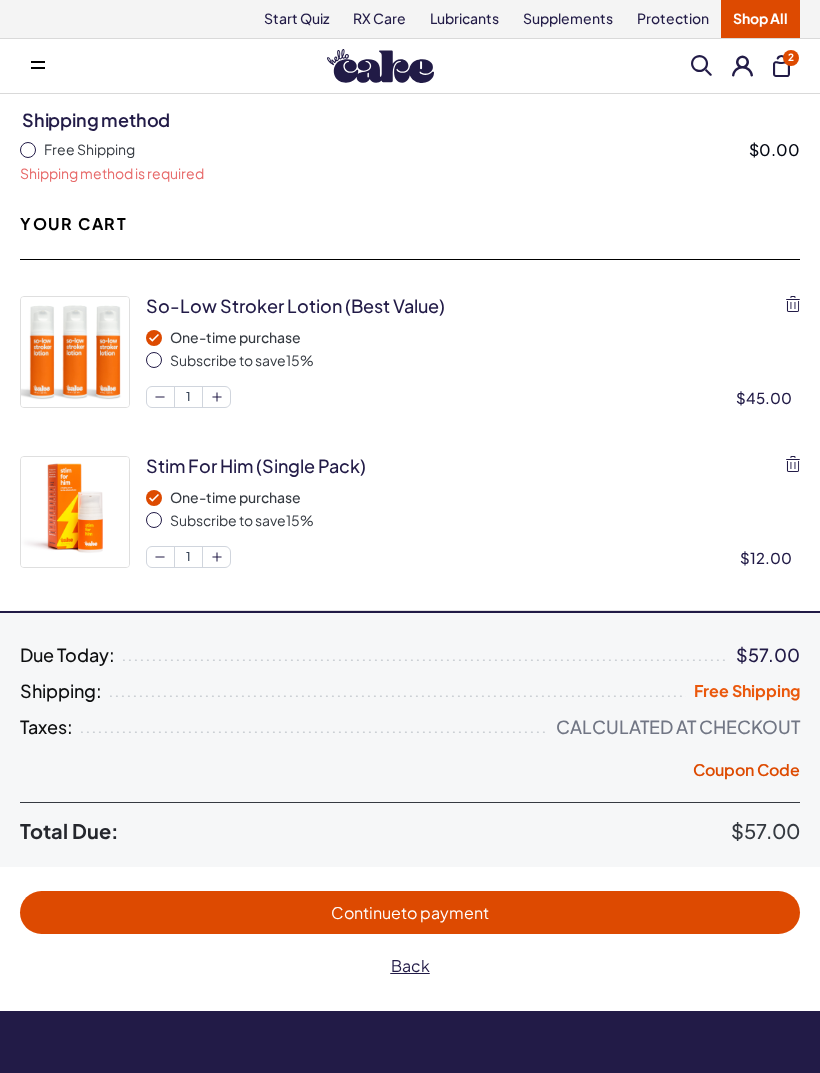 click on "Free Shipping" at bounding box center [89, 150] 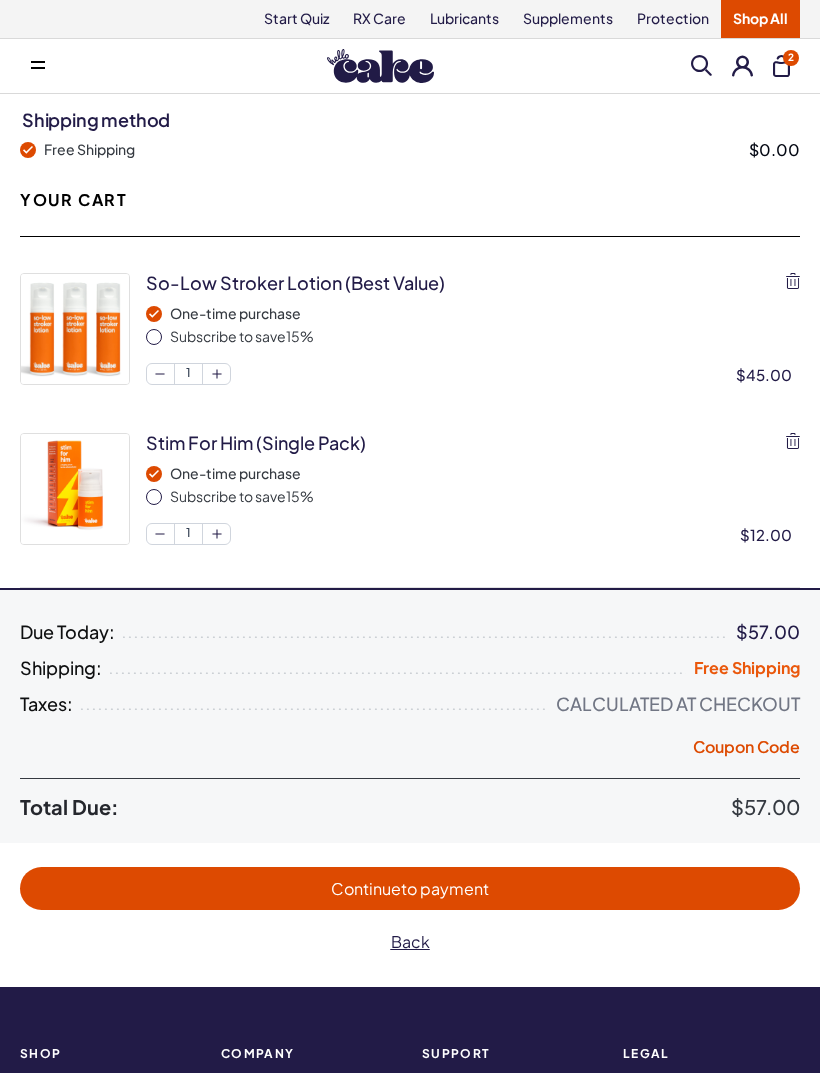 click at bounding box center (154, 337) 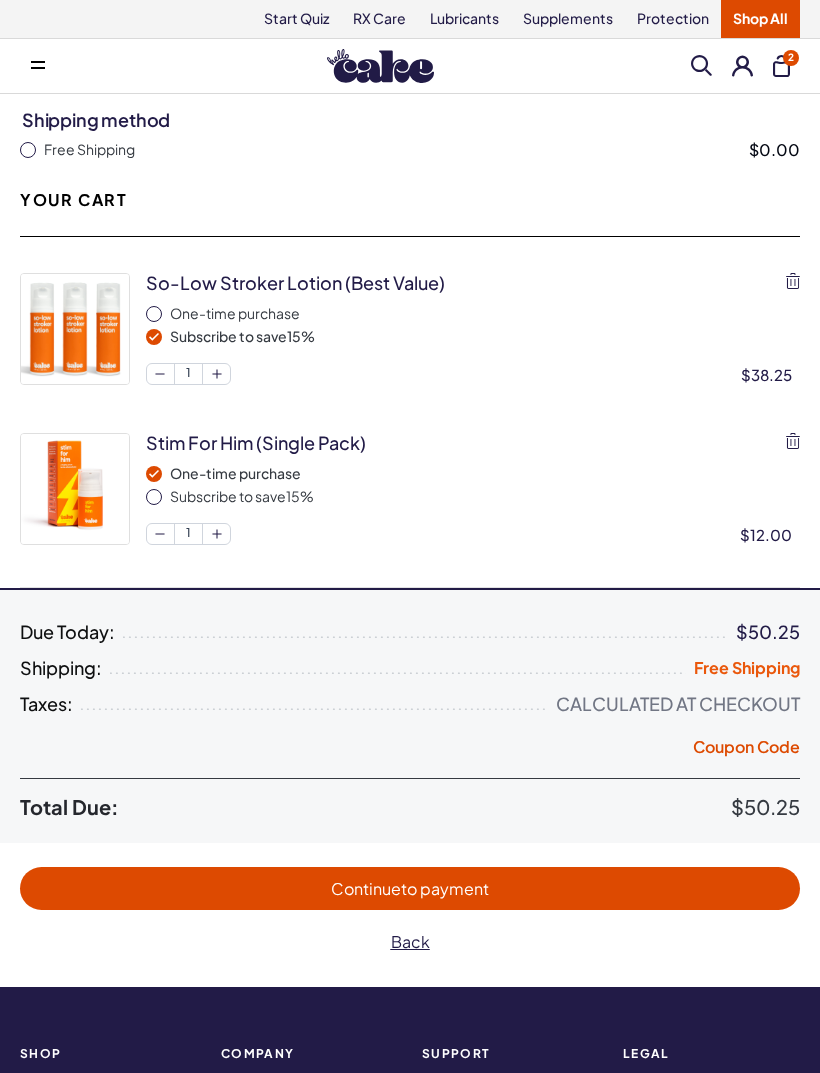 click at bounding box center (154, 314) 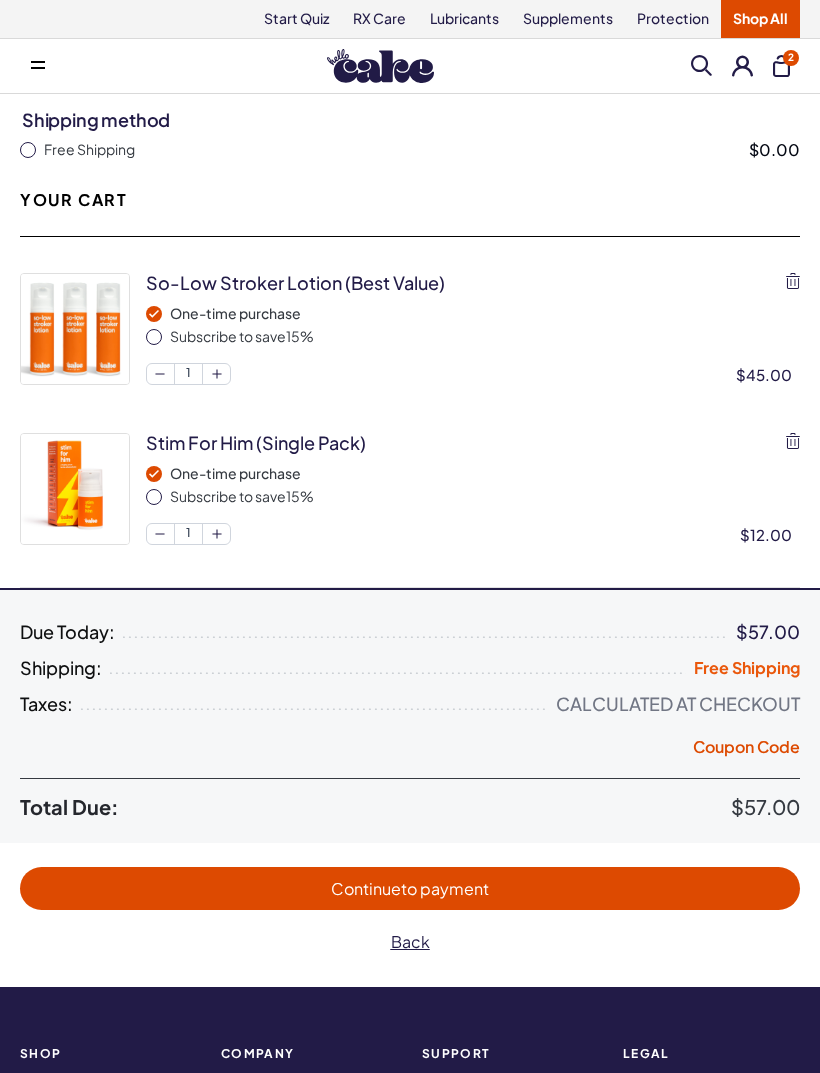 click on "Continue  to payment" at bounding box center [410, 888] 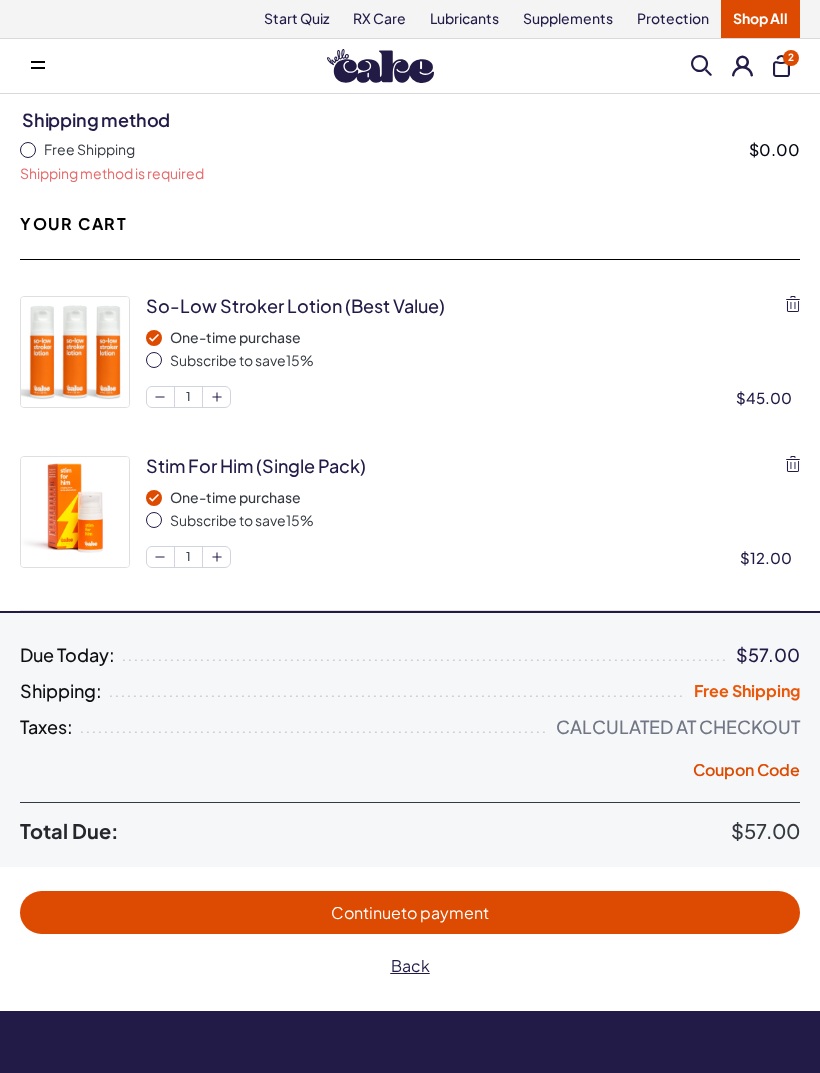 click on "Free Shipping $0.00" at bounding box center (410, 150) 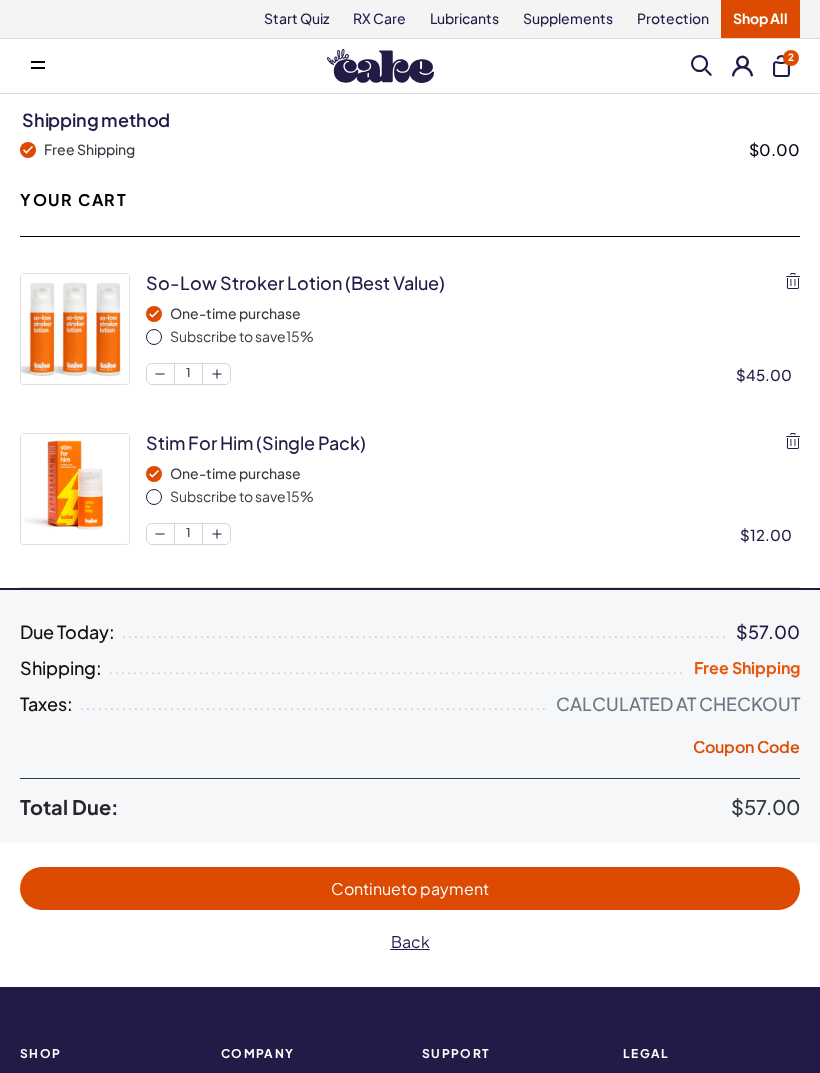 click on "Continue  to payment" at bounding box center (410, 888) 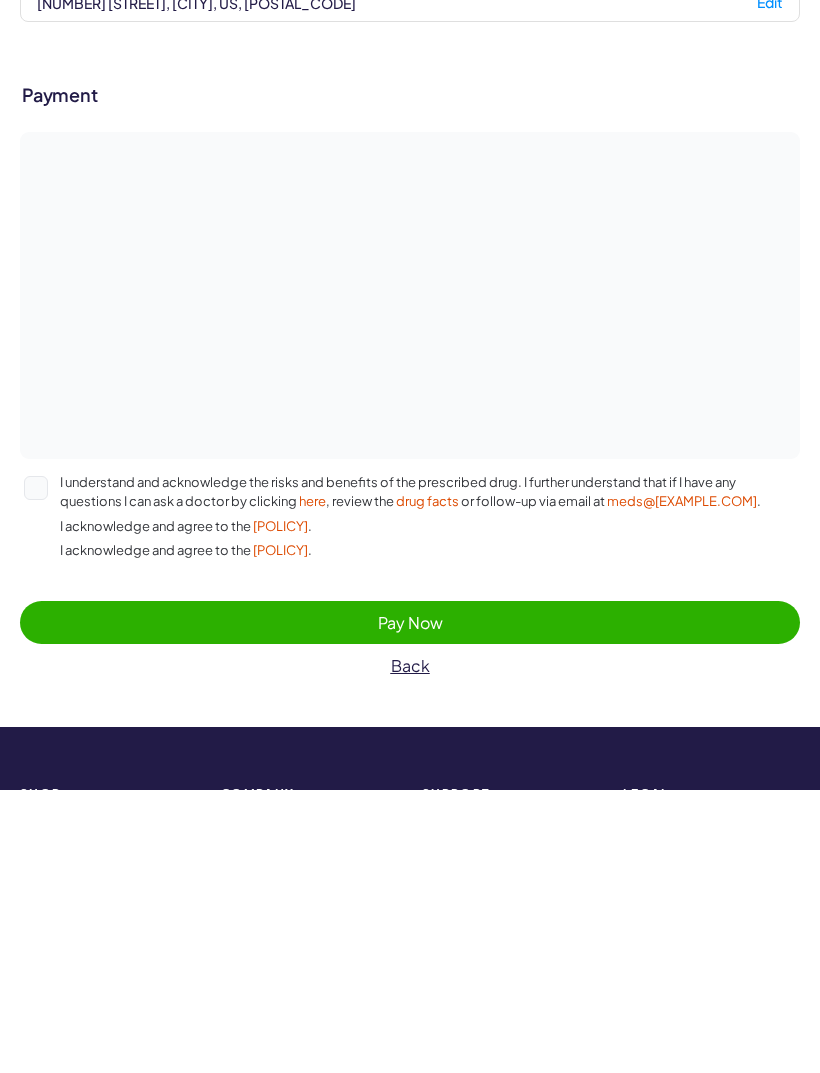 scroll, scrollTop: 1002, scrollLeft: 0, axis: vertical 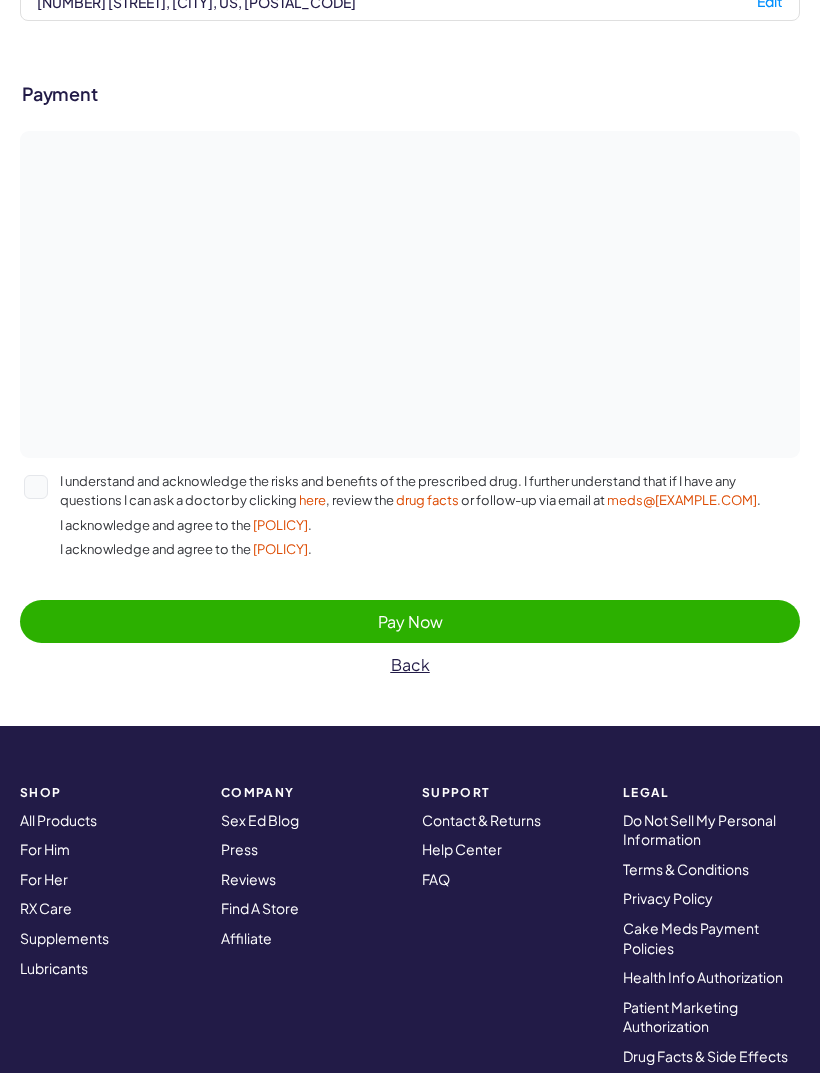 click on "Pay Now" at bounding box center [410, 621] 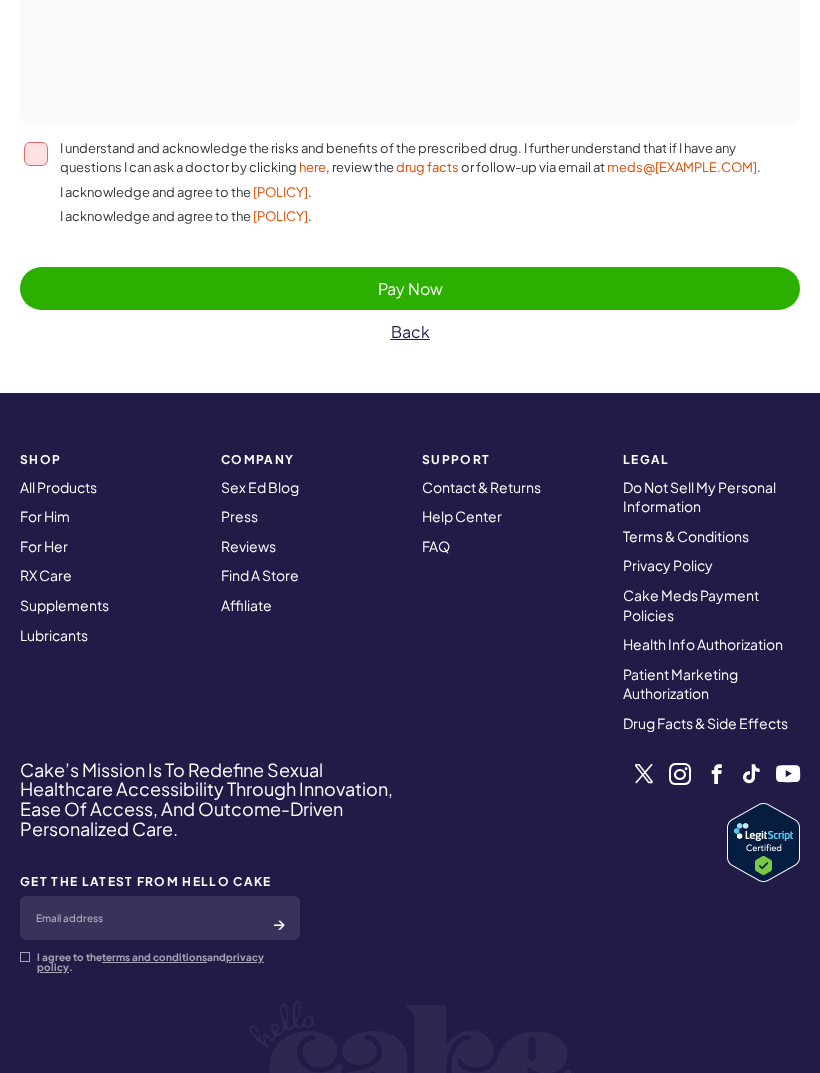scroll, scrollTop: 1381, scrollLeft: 0, axis: vertical 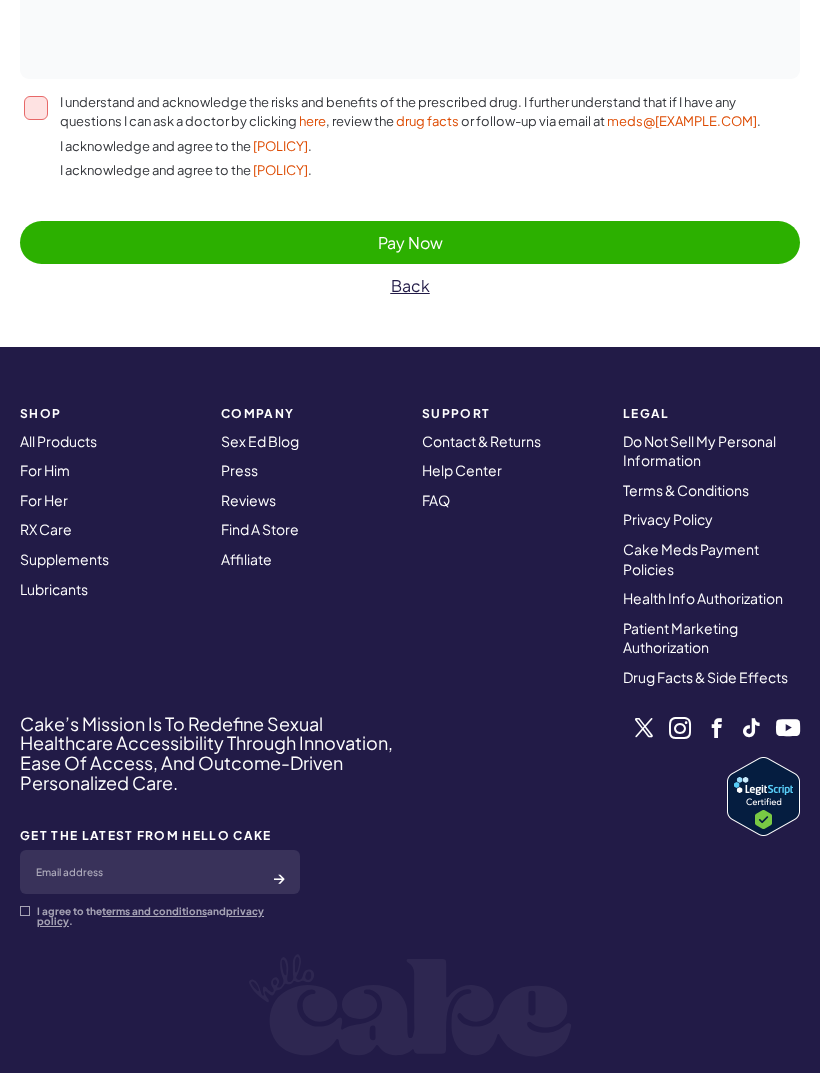 click on "I understand and acknowledge the risks and benefits of the prescribed drug. I further understand that if I have any questions I can ask a doctor by clicking   here , review the   drug facts   or follow-up via email at   meds@hellocake.com . I acknowledge and agree to the   Self-Payment of Services Policy . I acknowledge and agree to the   Consent for Recurring Credit or Debit Card Payments Policy ." at bounding box center (36, 108) 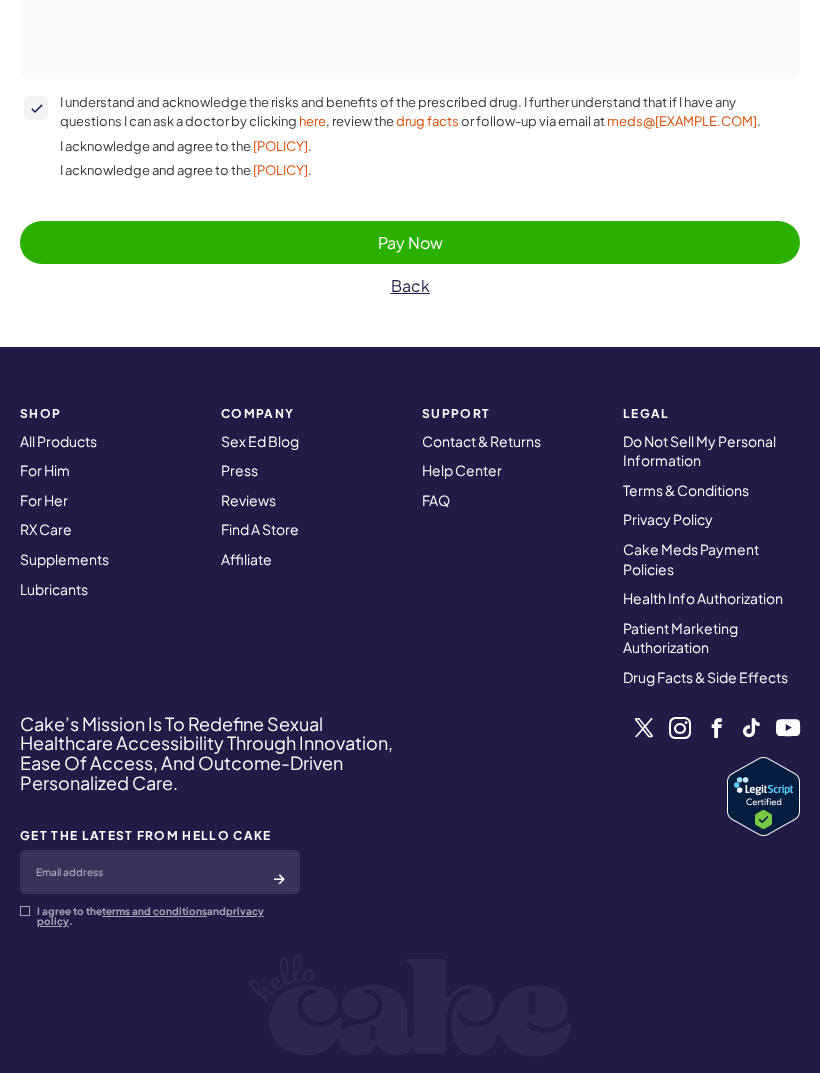 click on "Pay Now" at bounding box center (410, 242) 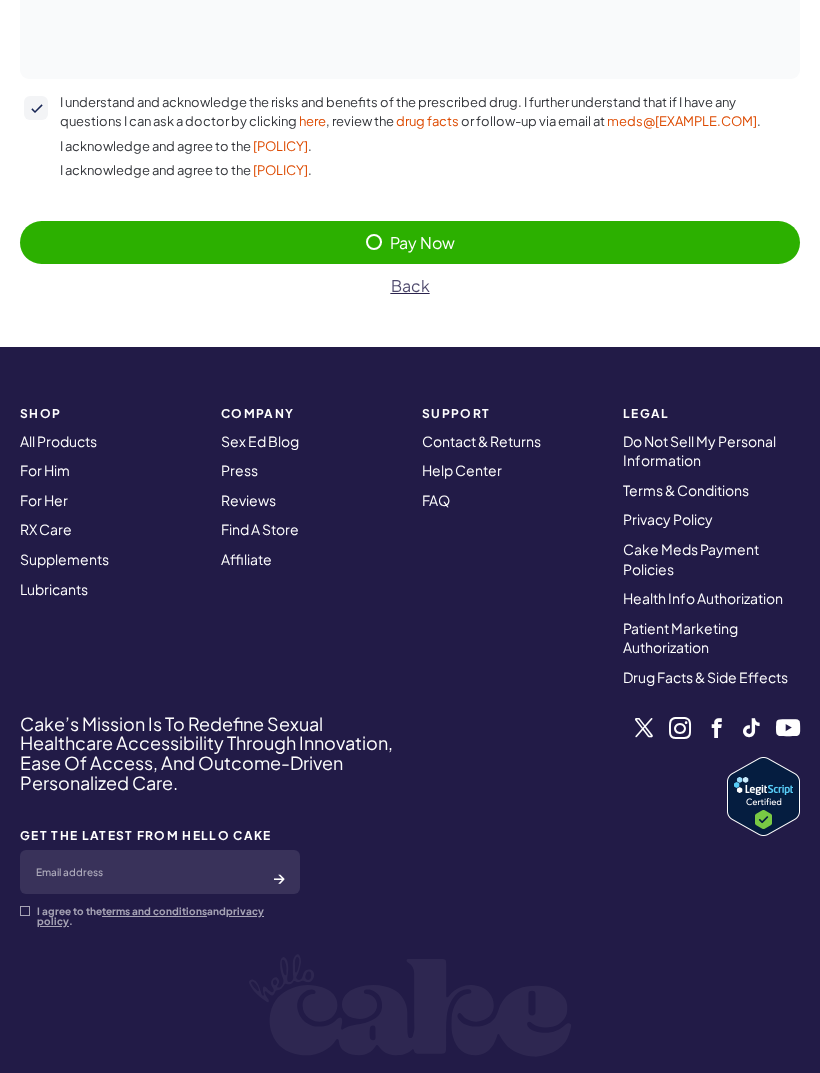 scroll, scrollTop: 0, scrollLeft: 0, axis: both 